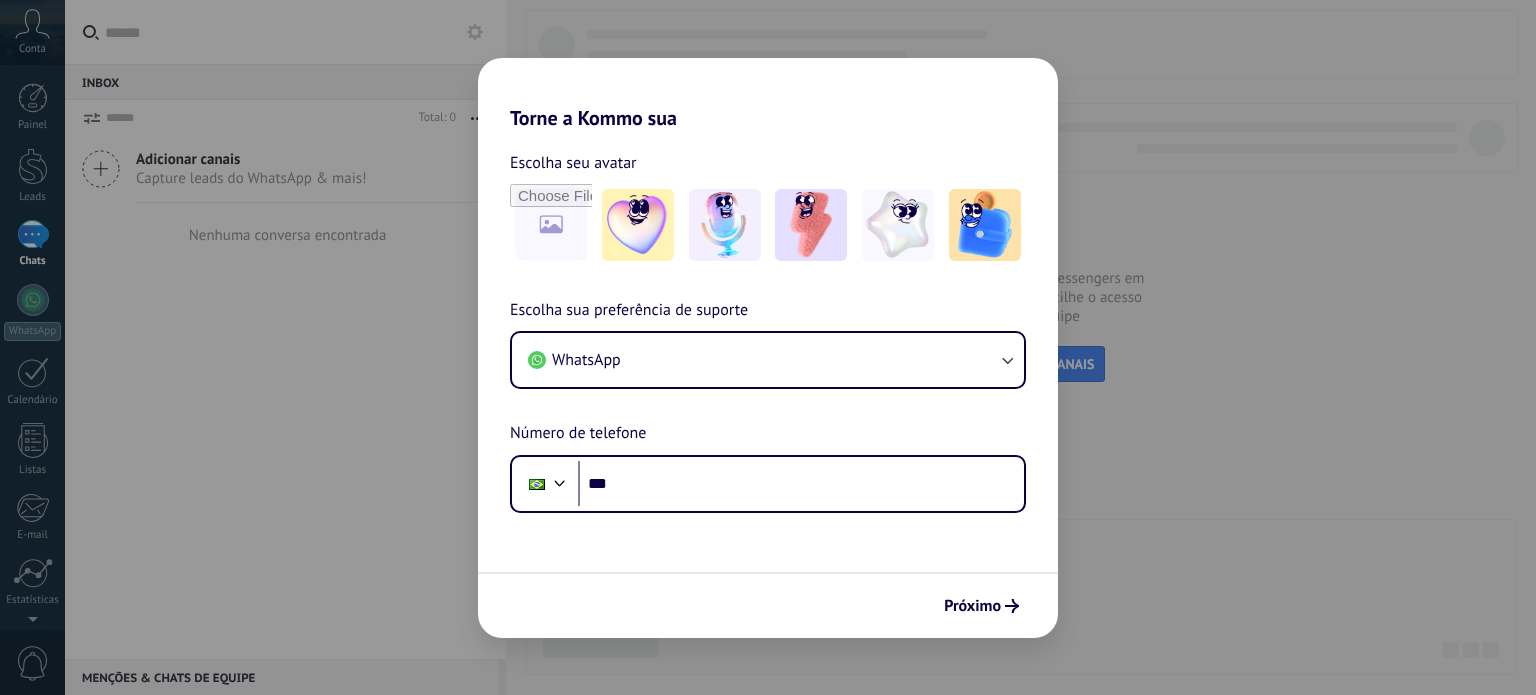 scroll, scrollTop: 0, scrollLeft: 0, axis: both 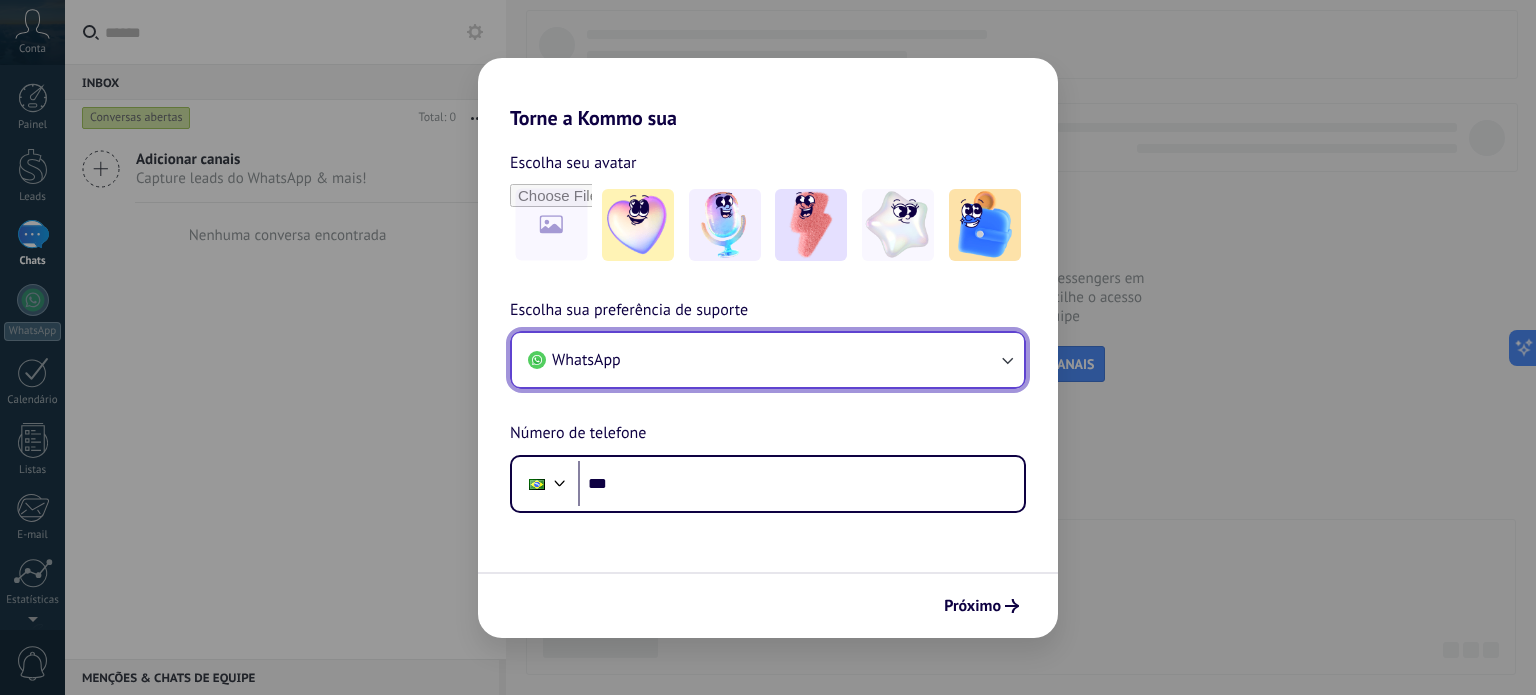 click on "WhatsApp" at bounding box center (768, 360) 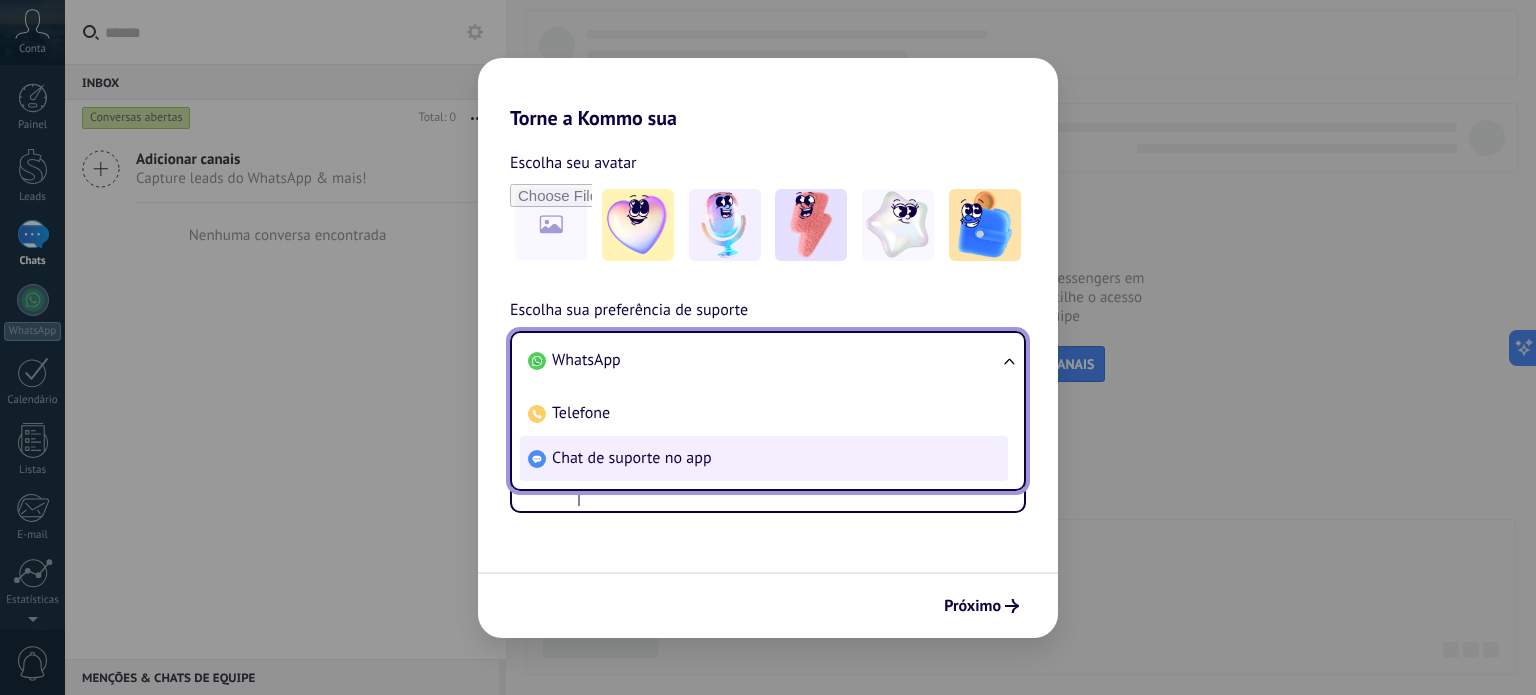 click on "Chat de suporte no app" at bounding box center (632, 458) 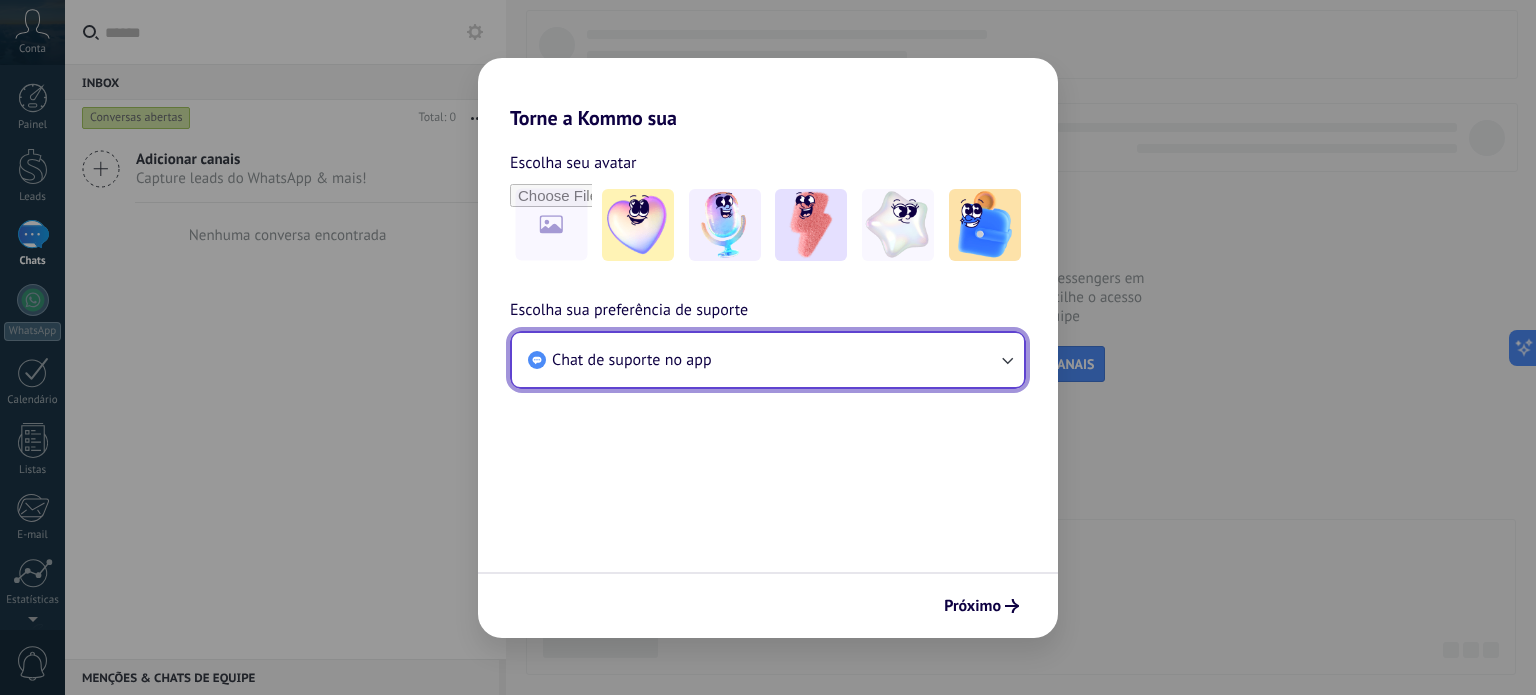 click on "Chat de suporte no app" at bounding box center [768, 360] 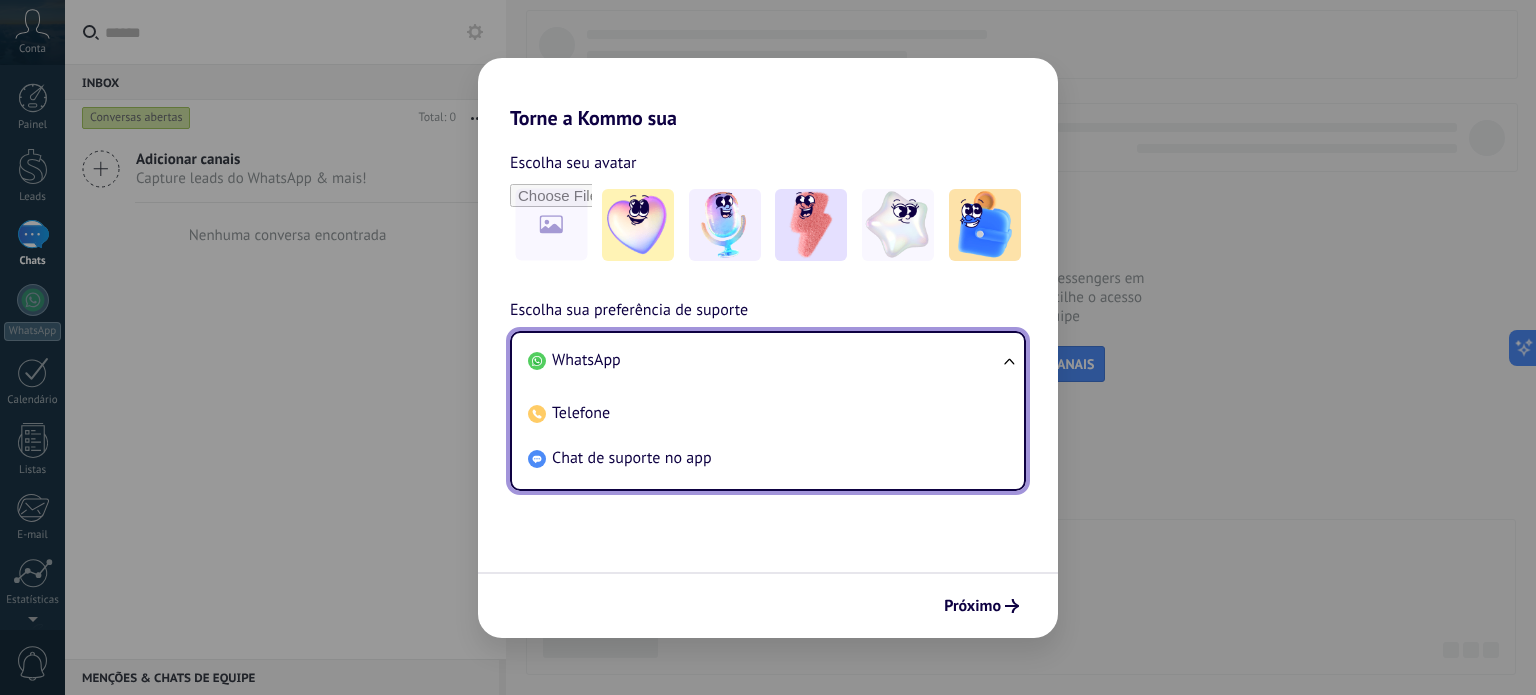 click on "WhatsApp" at bounding box center (764, 360) 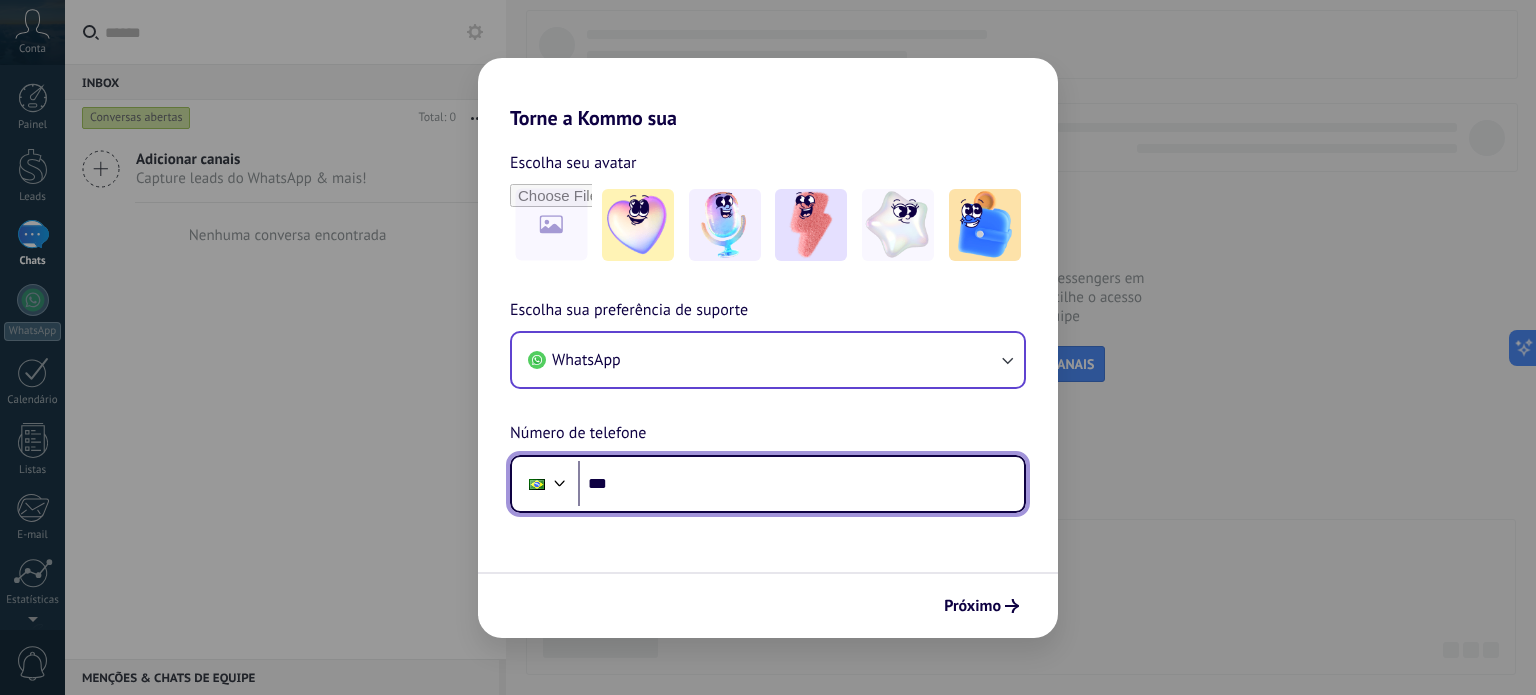 click on "***" at bounding box center [801, 484] 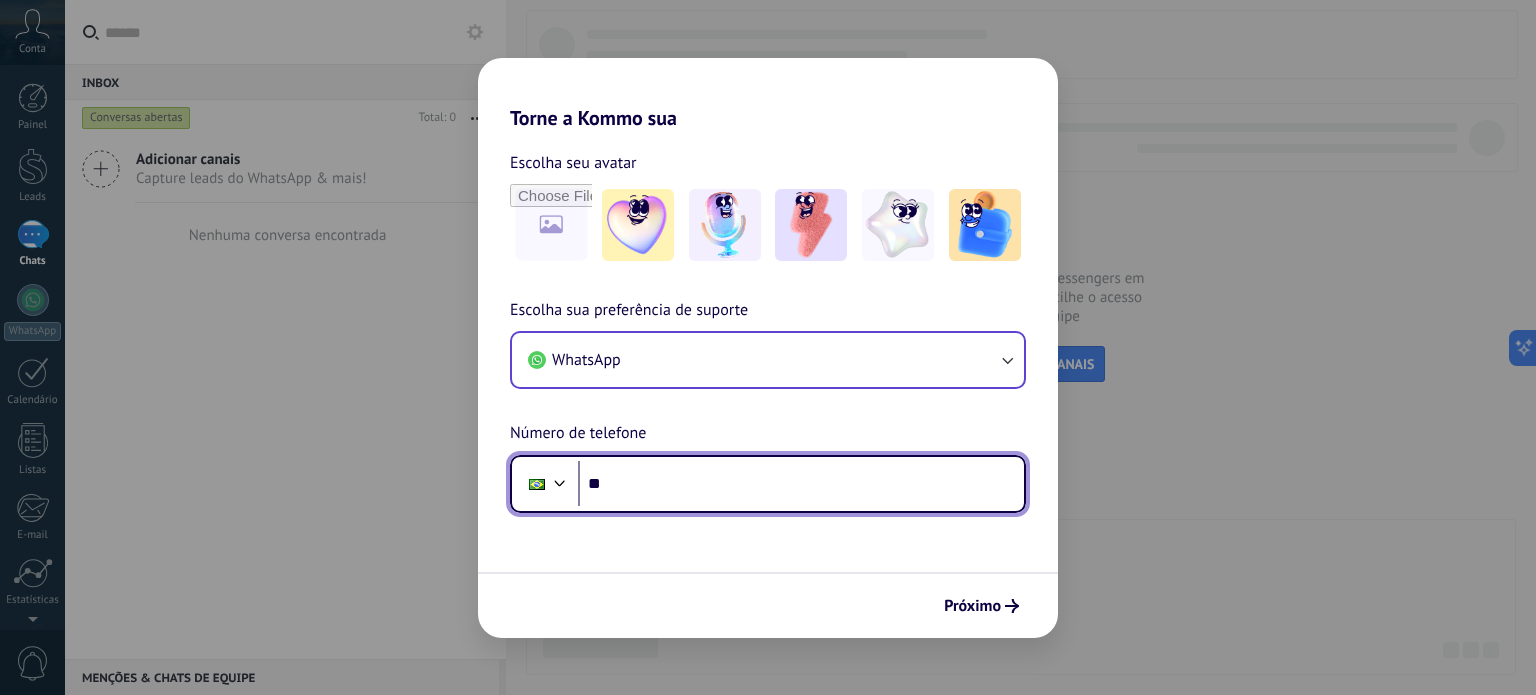 type on "**" 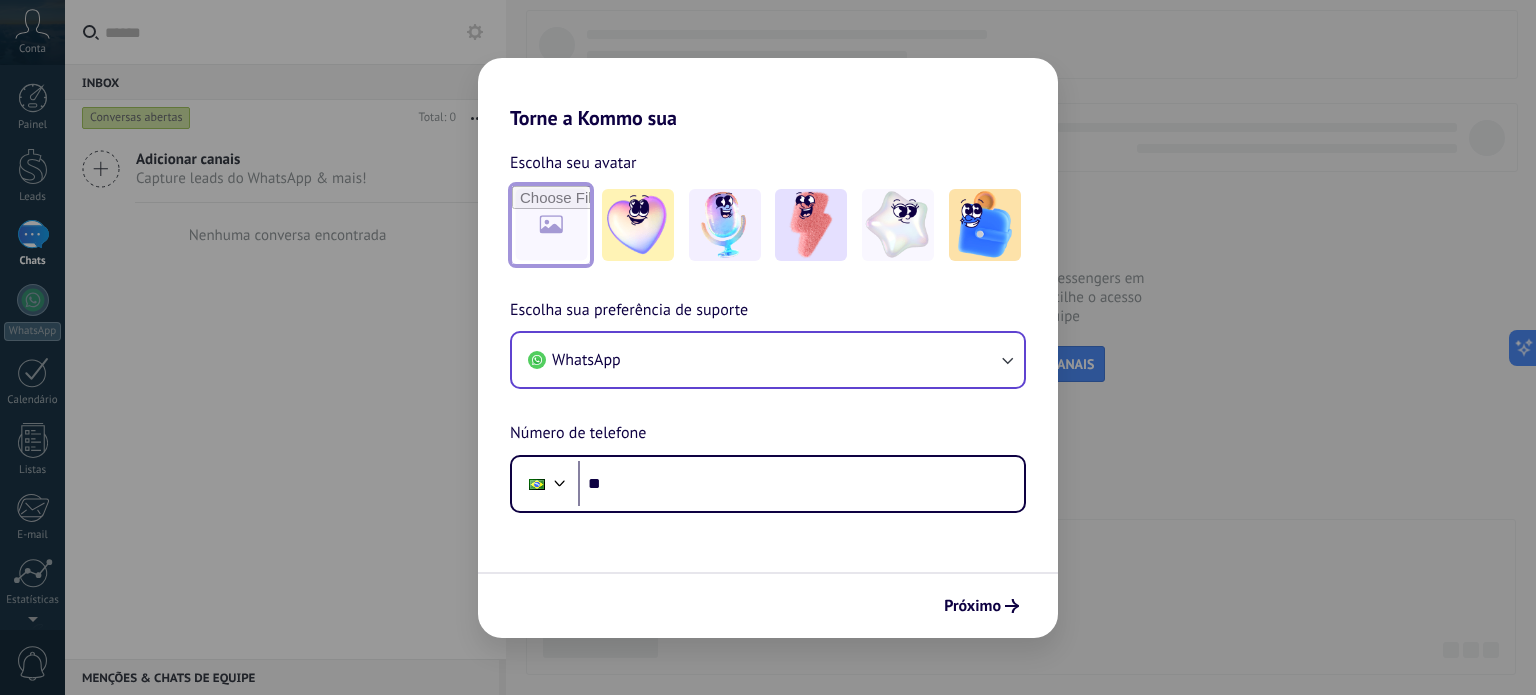 click at bounding box center [551, 225] 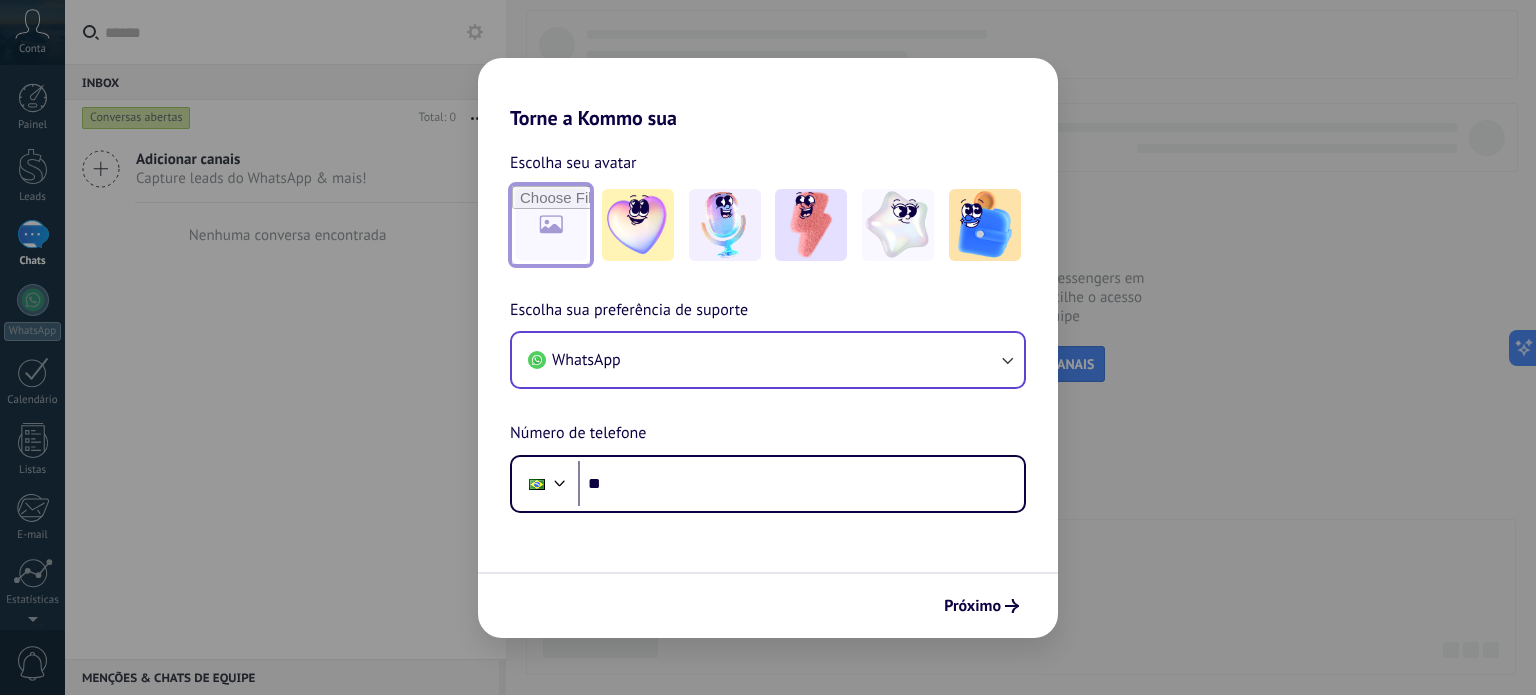 type on "**********" 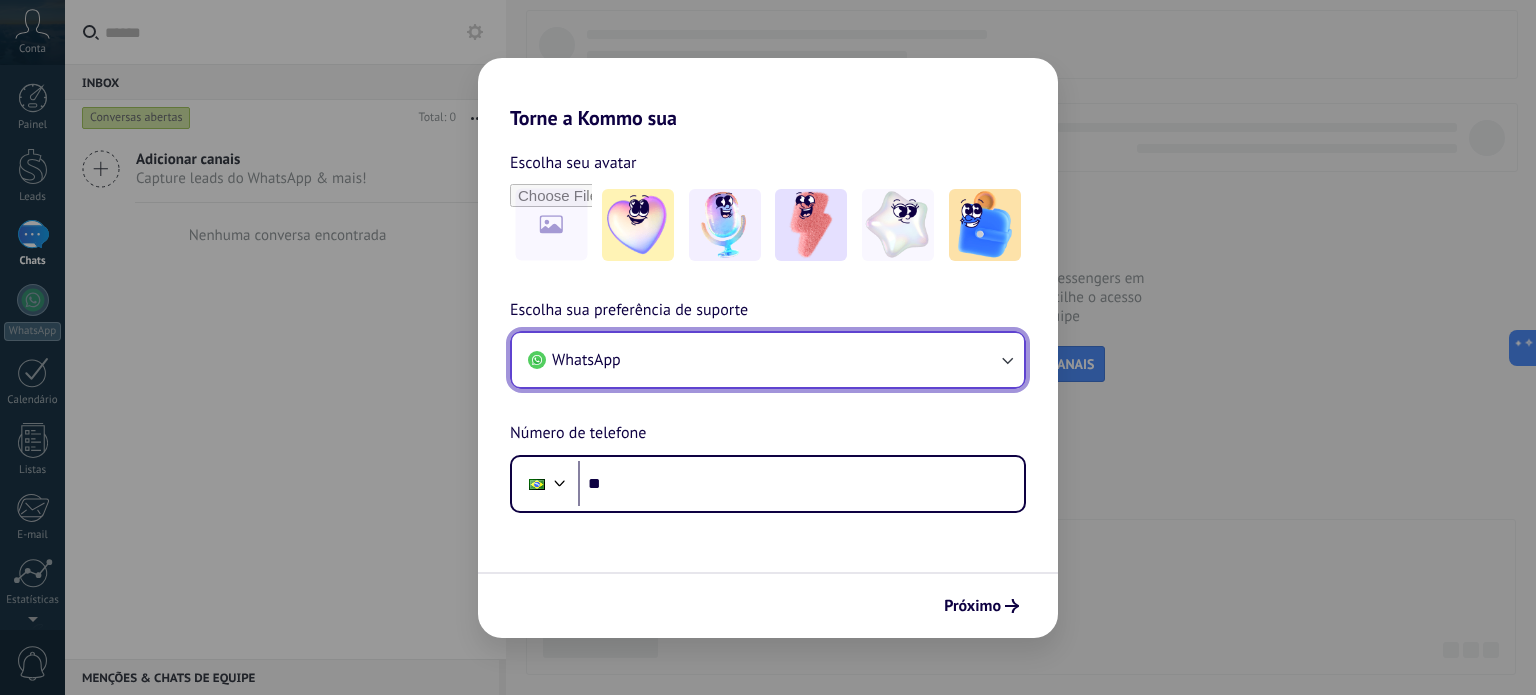 click on "WhatsApp" at bounding box center [768, 360] 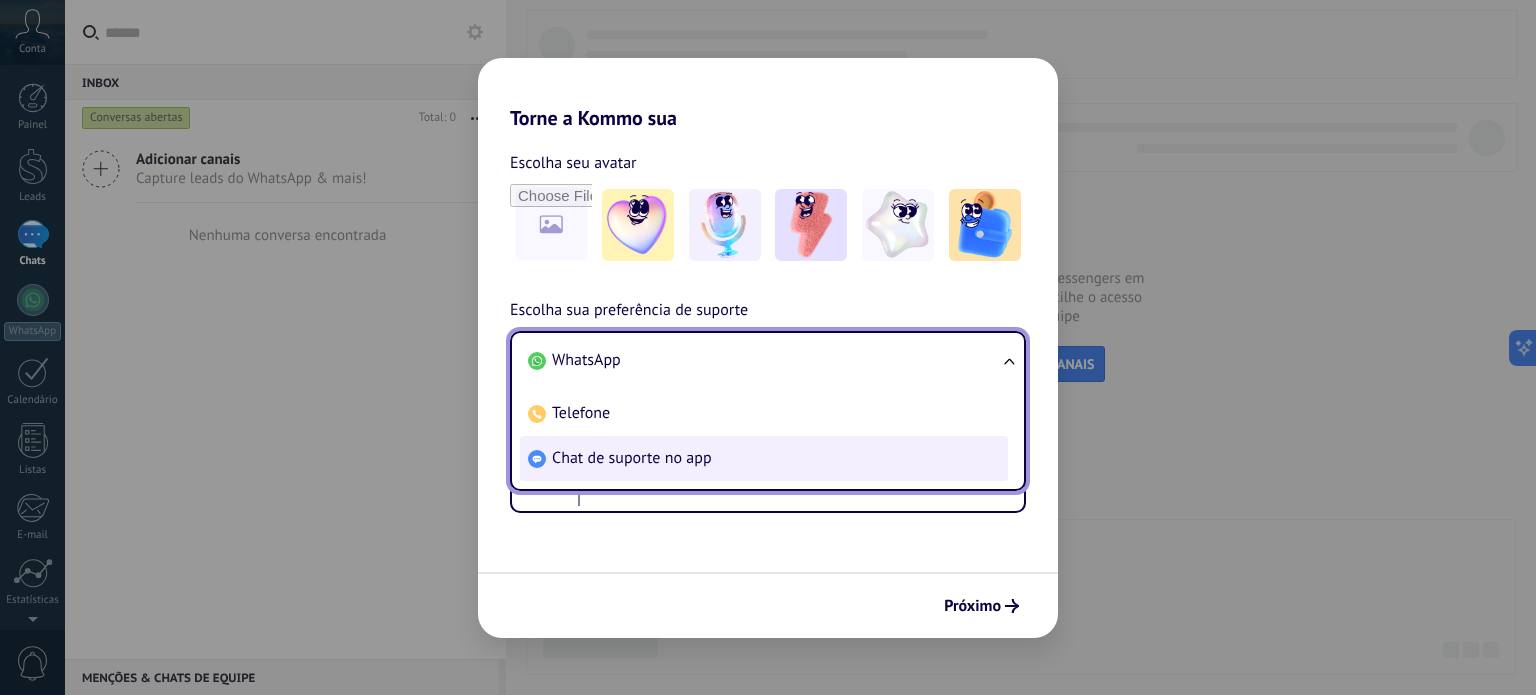 click on "Chat de suporte no app" at bounding box center (632, 458) 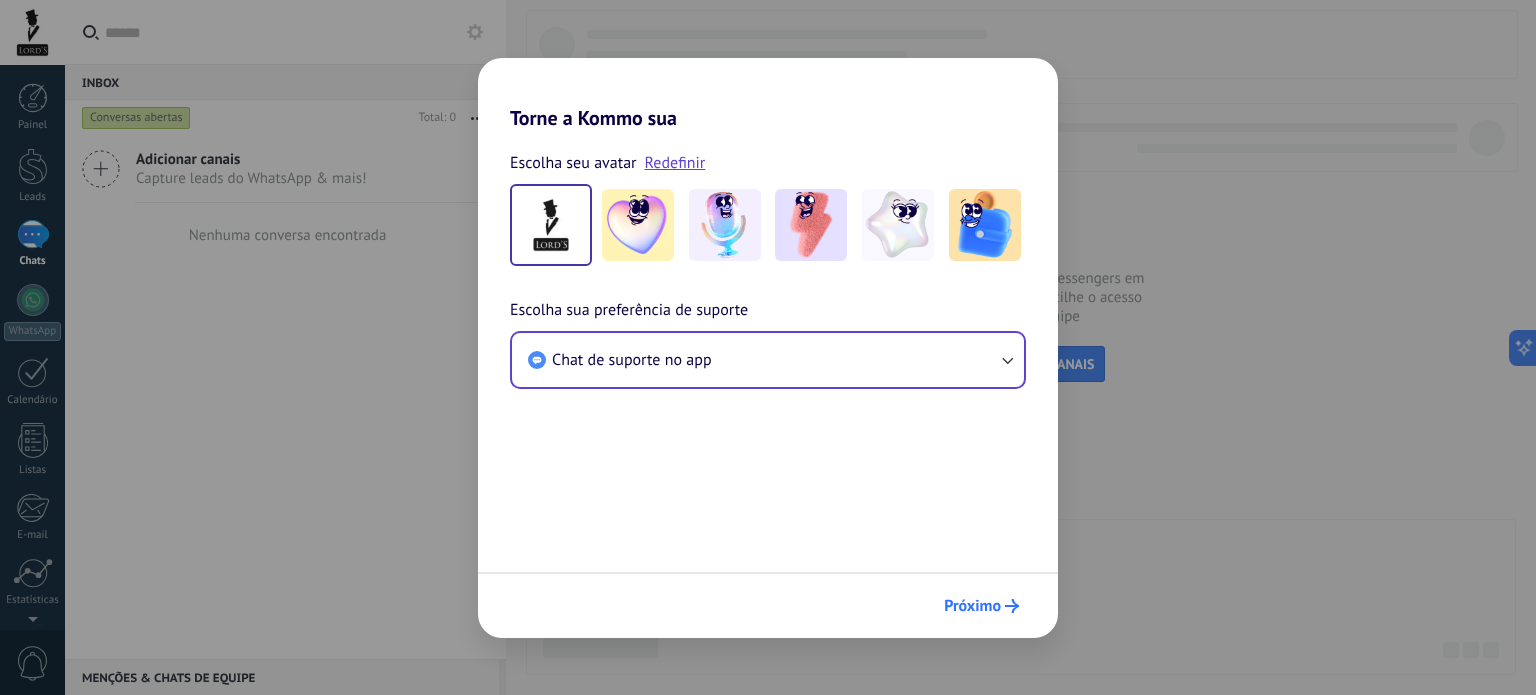 click on "Próximo" at bounding box center (972, 606) 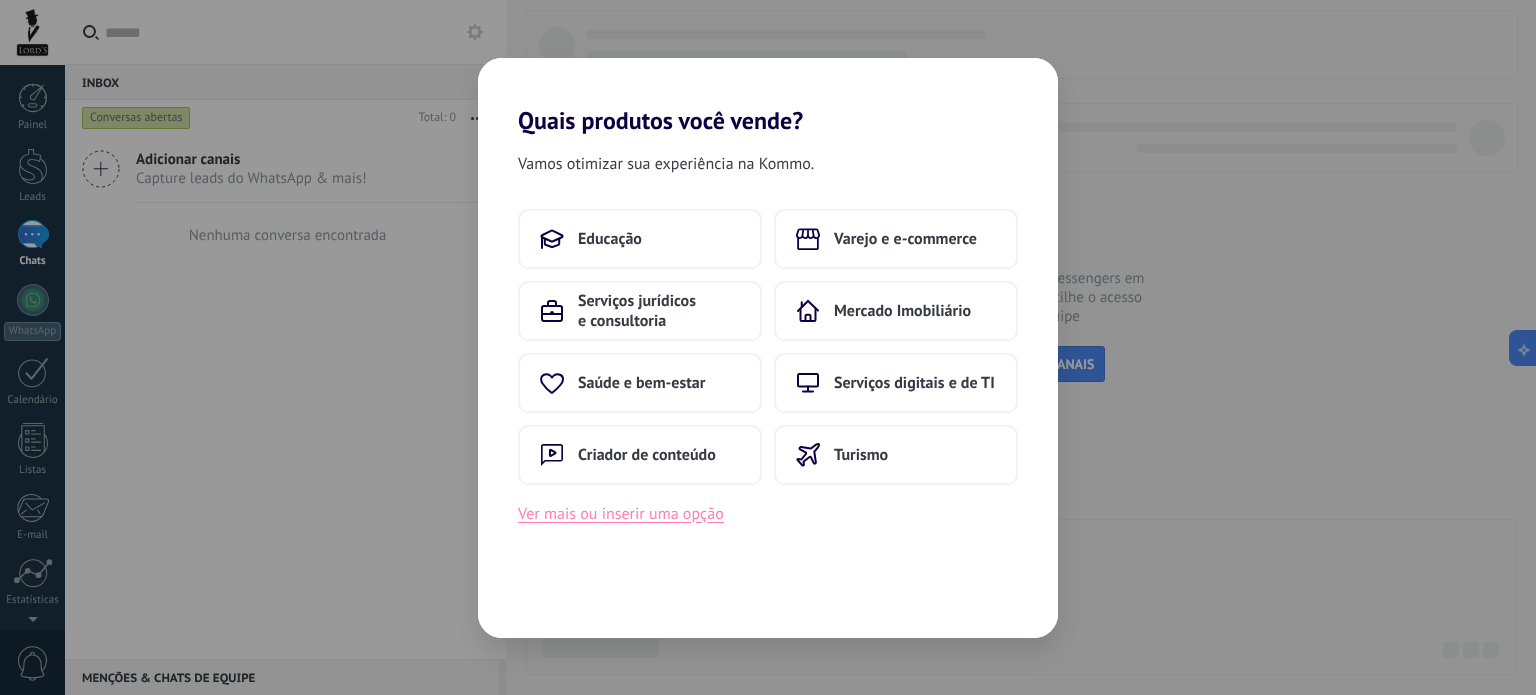 click on "Ver mais ou inserir uma opção" at bounding box center (621, 514) 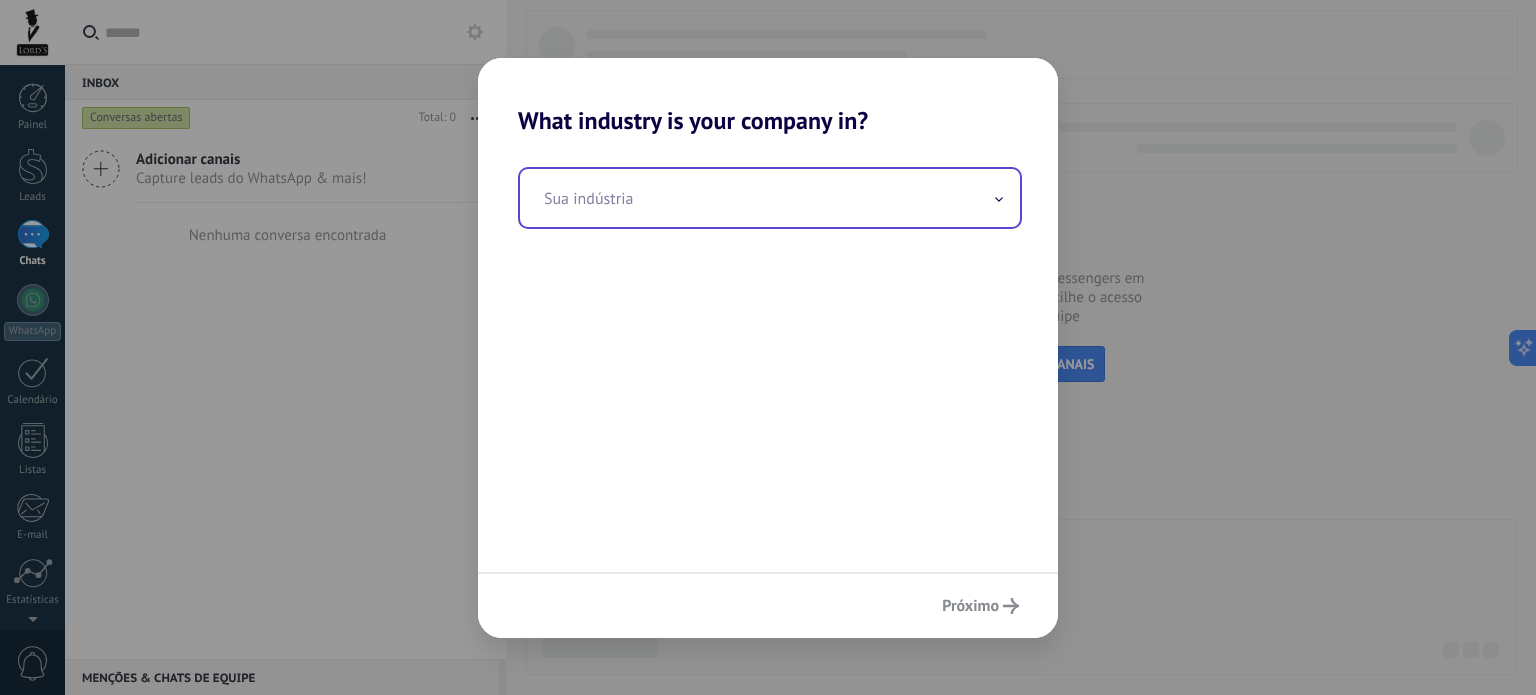 click at bounding box center [770, 198] 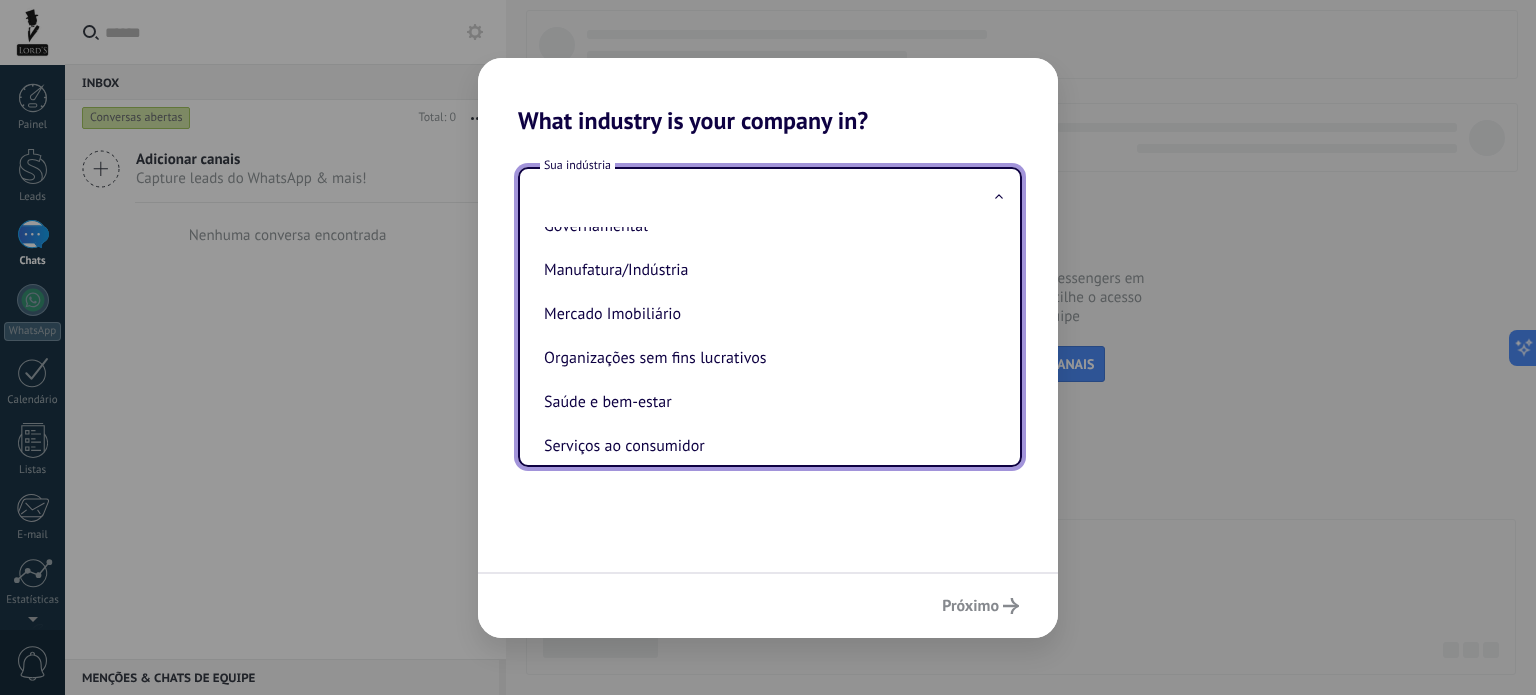 scroll, scrollTop: 200, scrollLeft: 0, axis: vertical 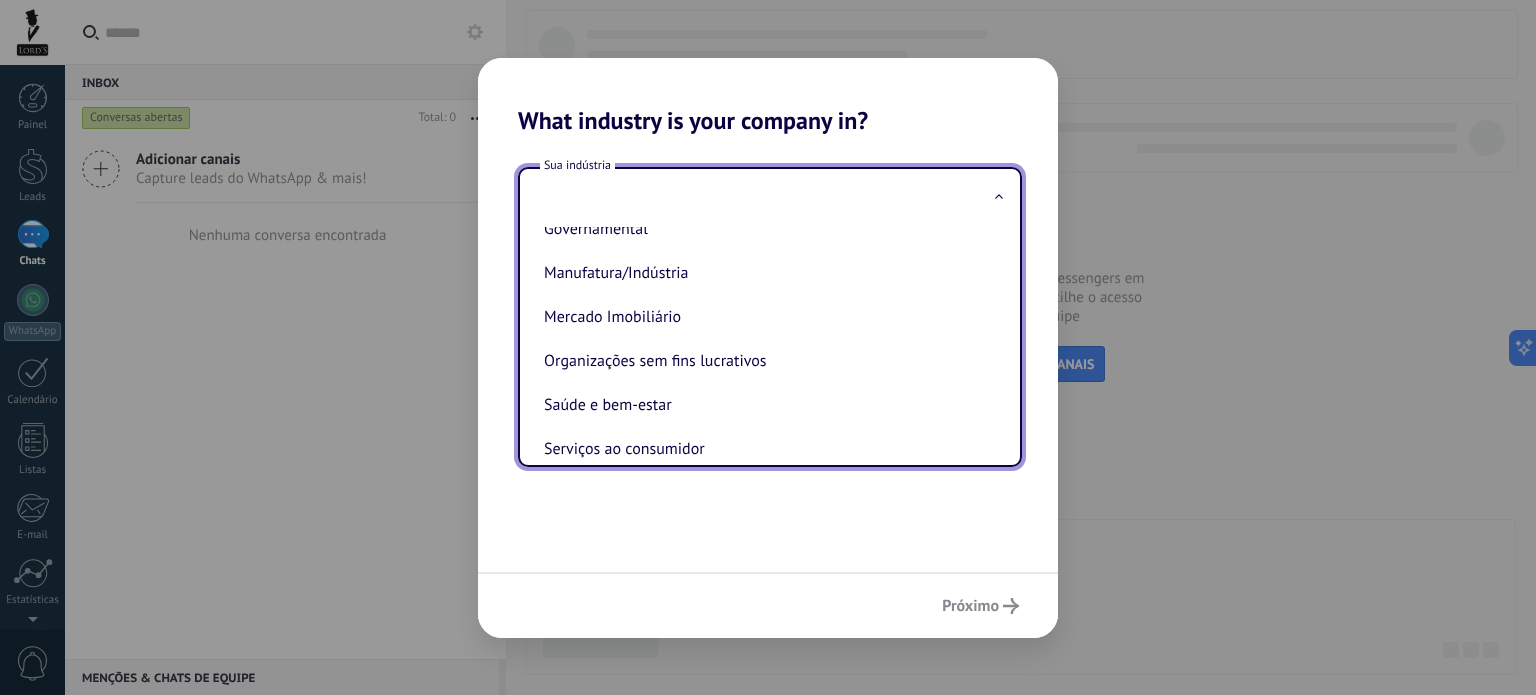 click on "What industry is your company in?" at bounding box center [768, 96] 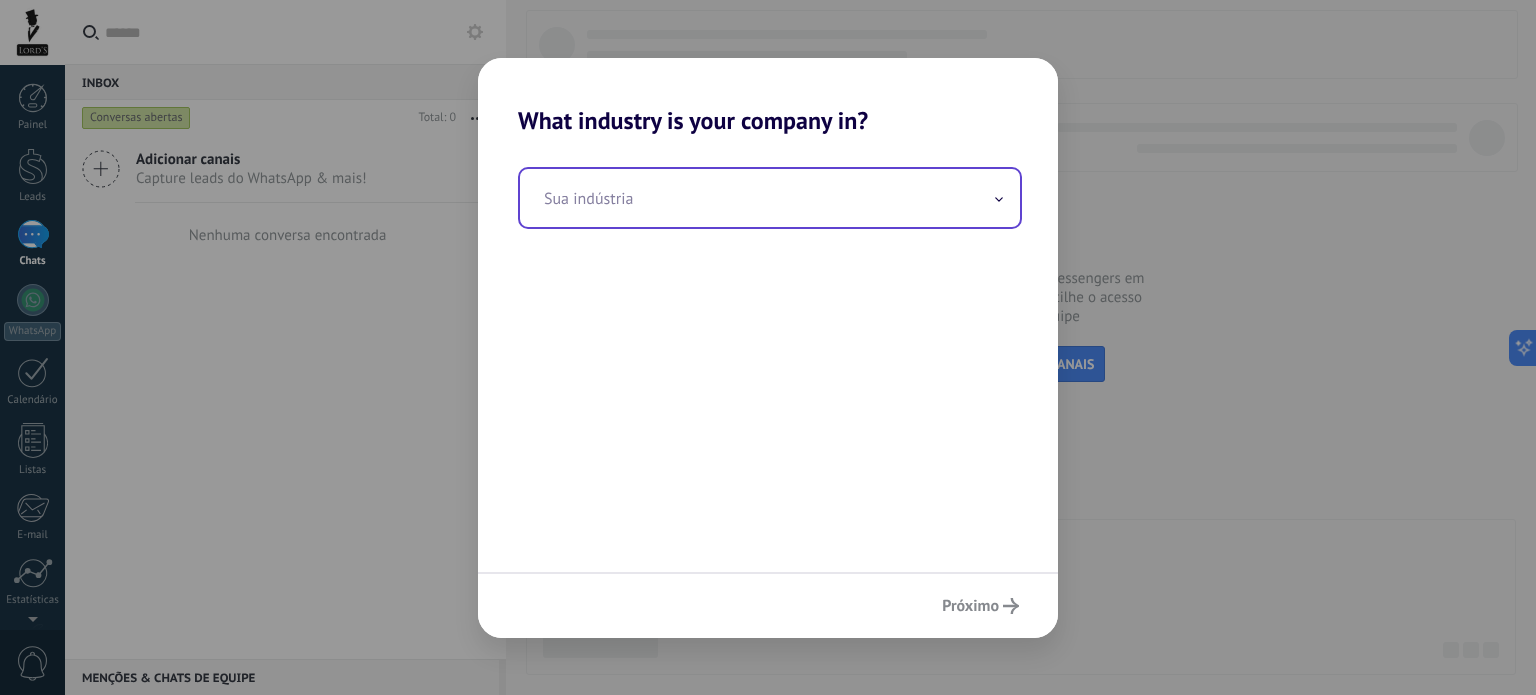 click on "Sua indústria" at bounding box center (770, 198) 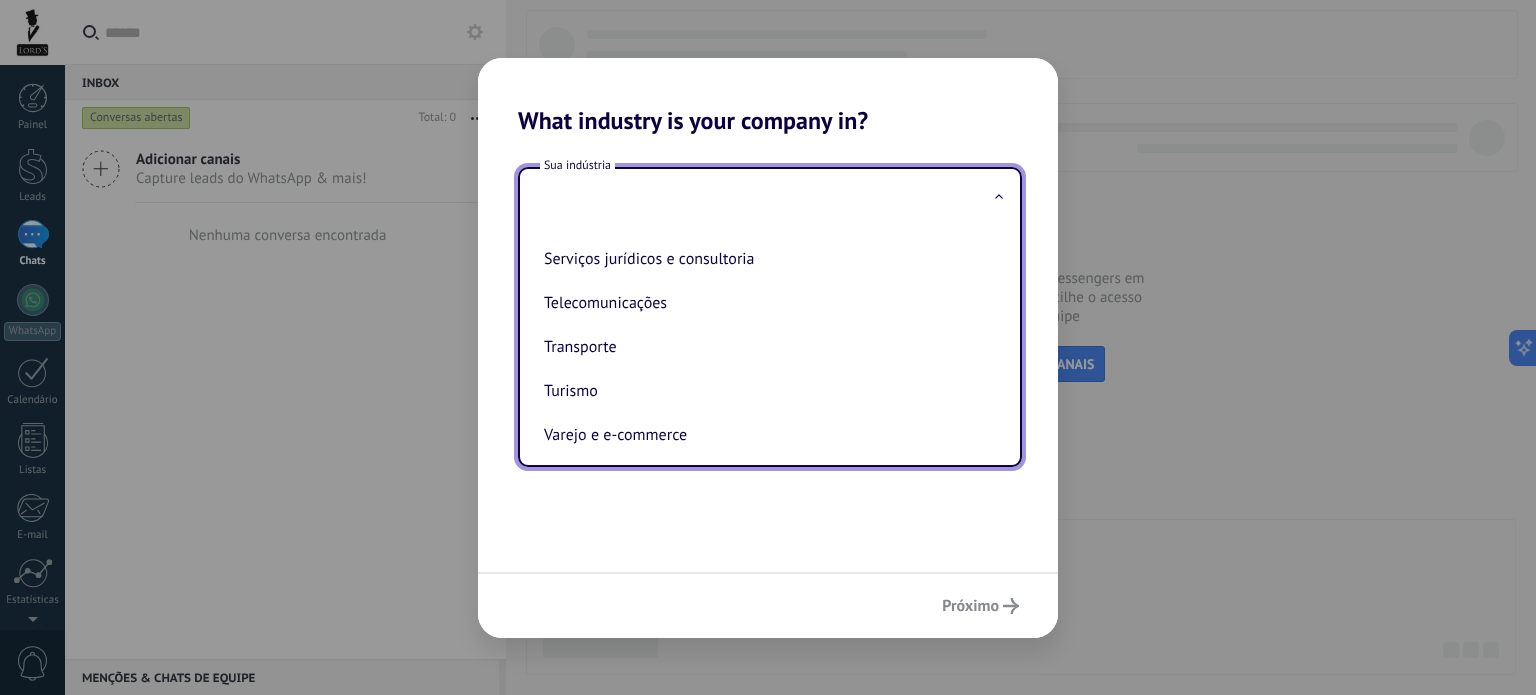 scroll, scrollTop: 543, scrollLeft: 0, axis: vertical 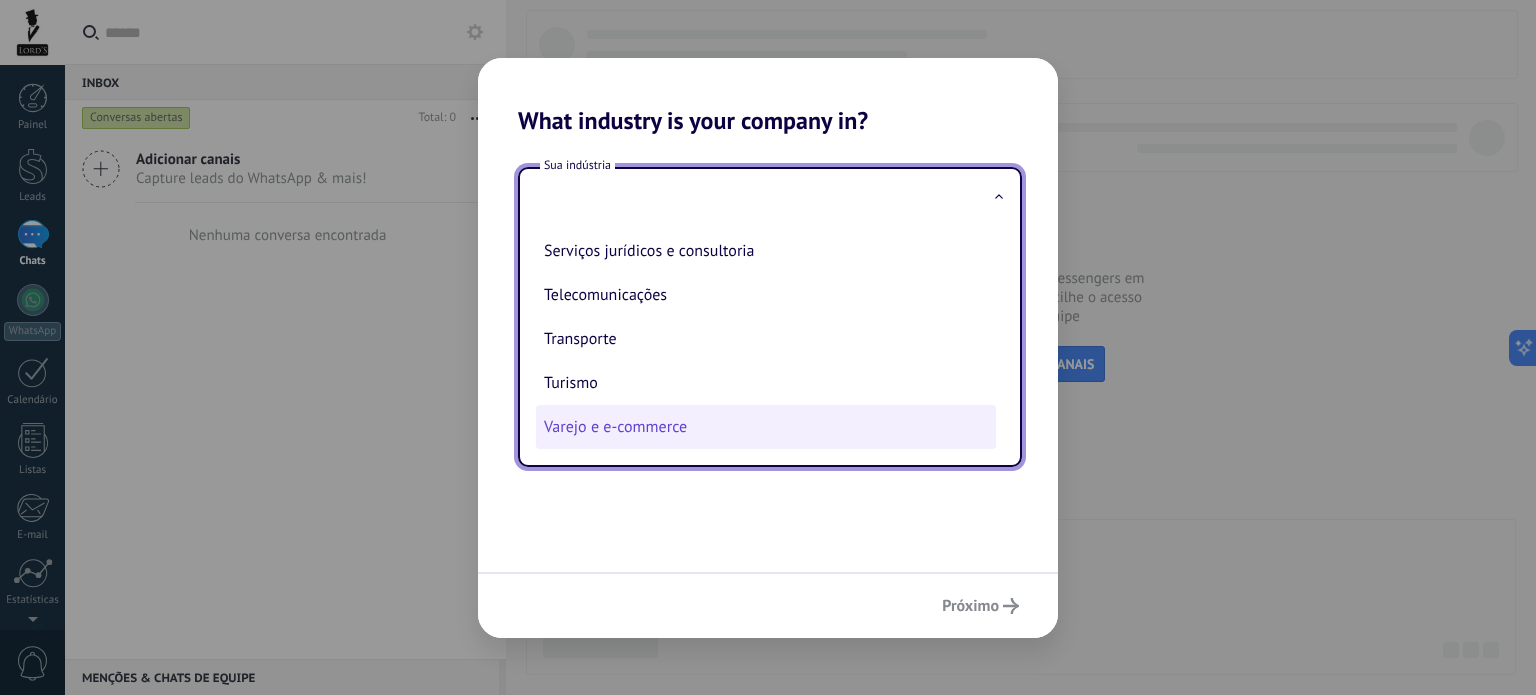 click on "Varejo e e-commerce" at bounding box center [766, 427] 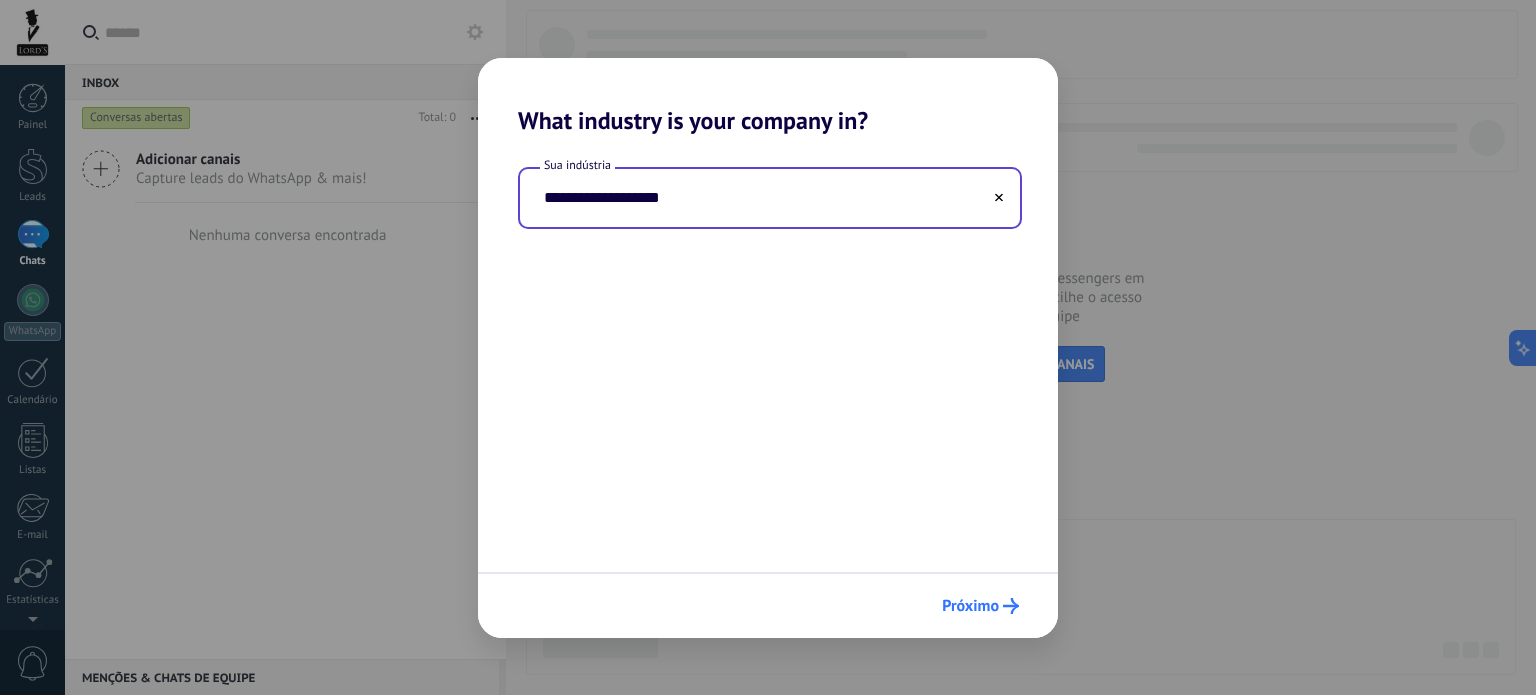 click on "Próximo" at bounding box center [970, 606] 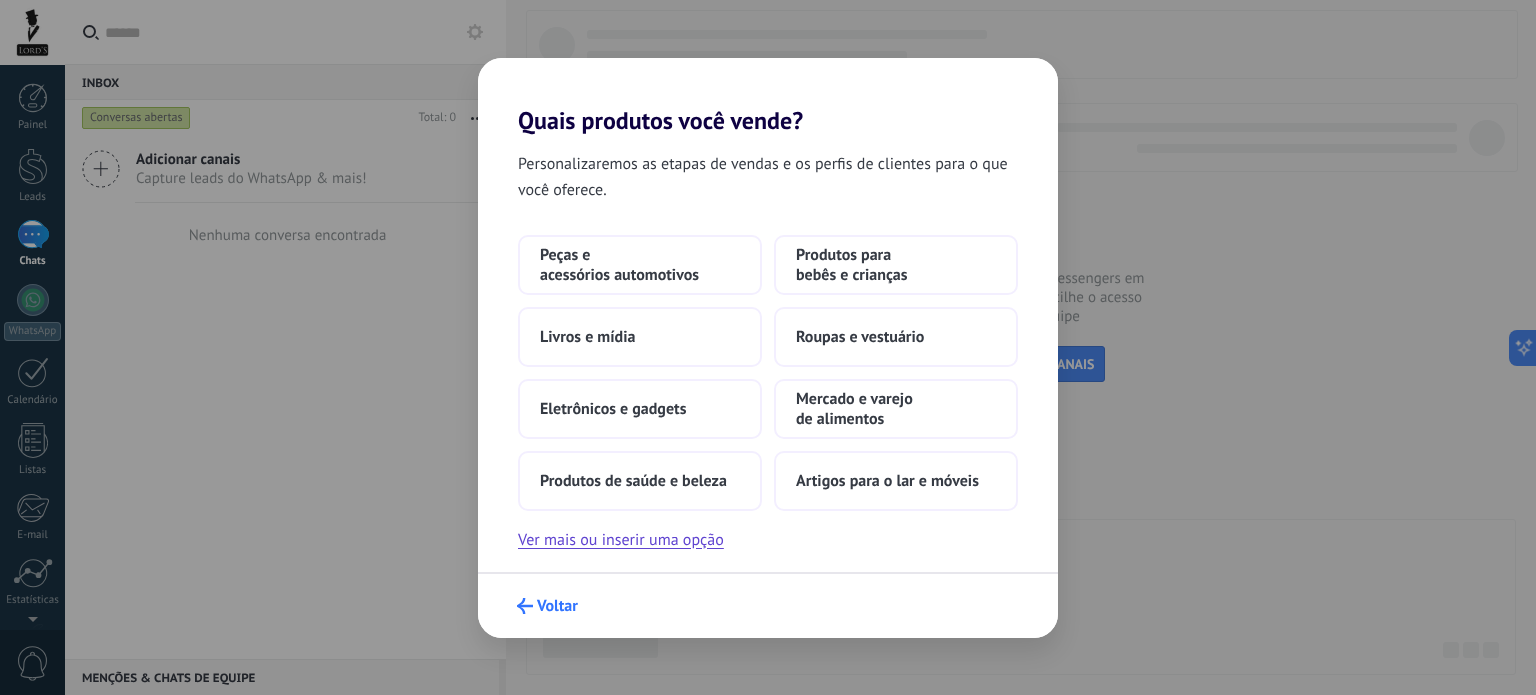 click on "Voltar" at bounding box center [557, 606] 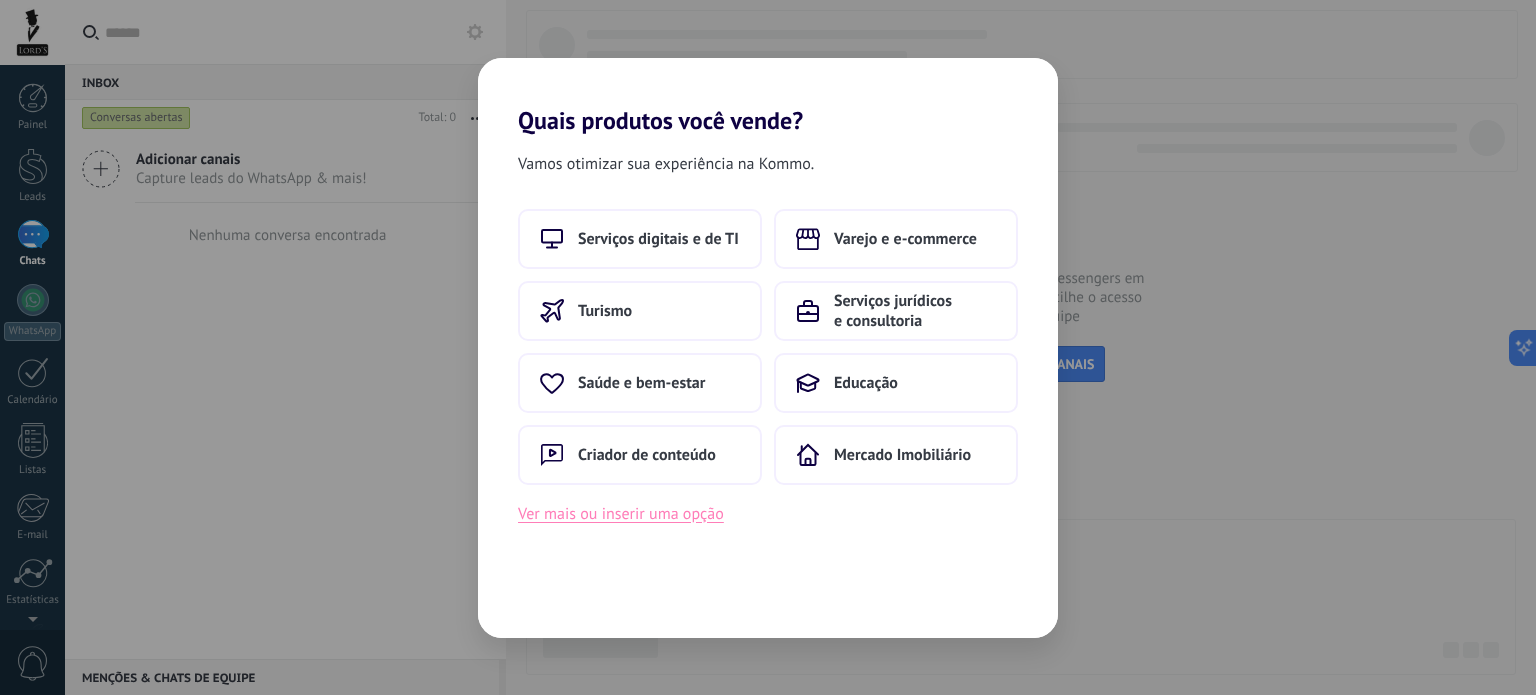 click on "Ver mais ou inserir uma opção" at bounding box center [621, 514] 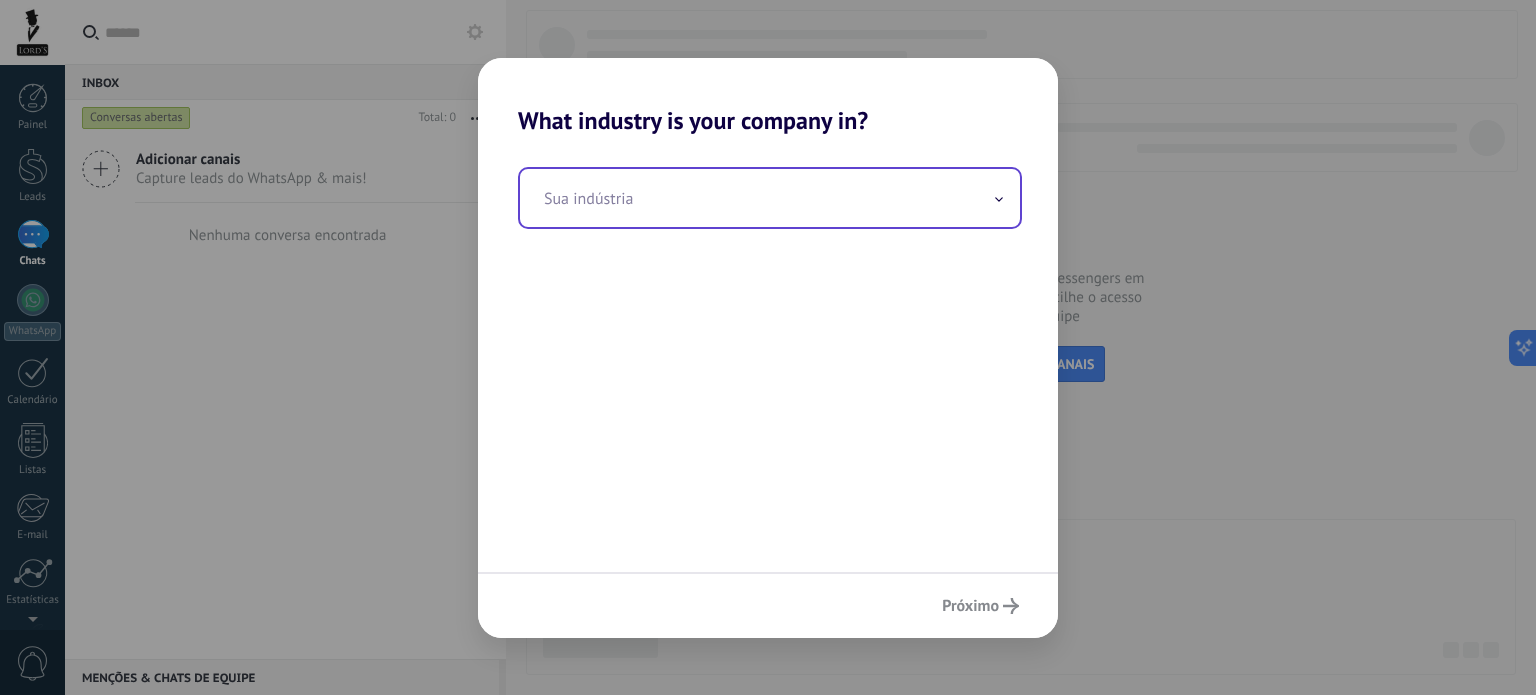 click at bounding box center [770, 198] 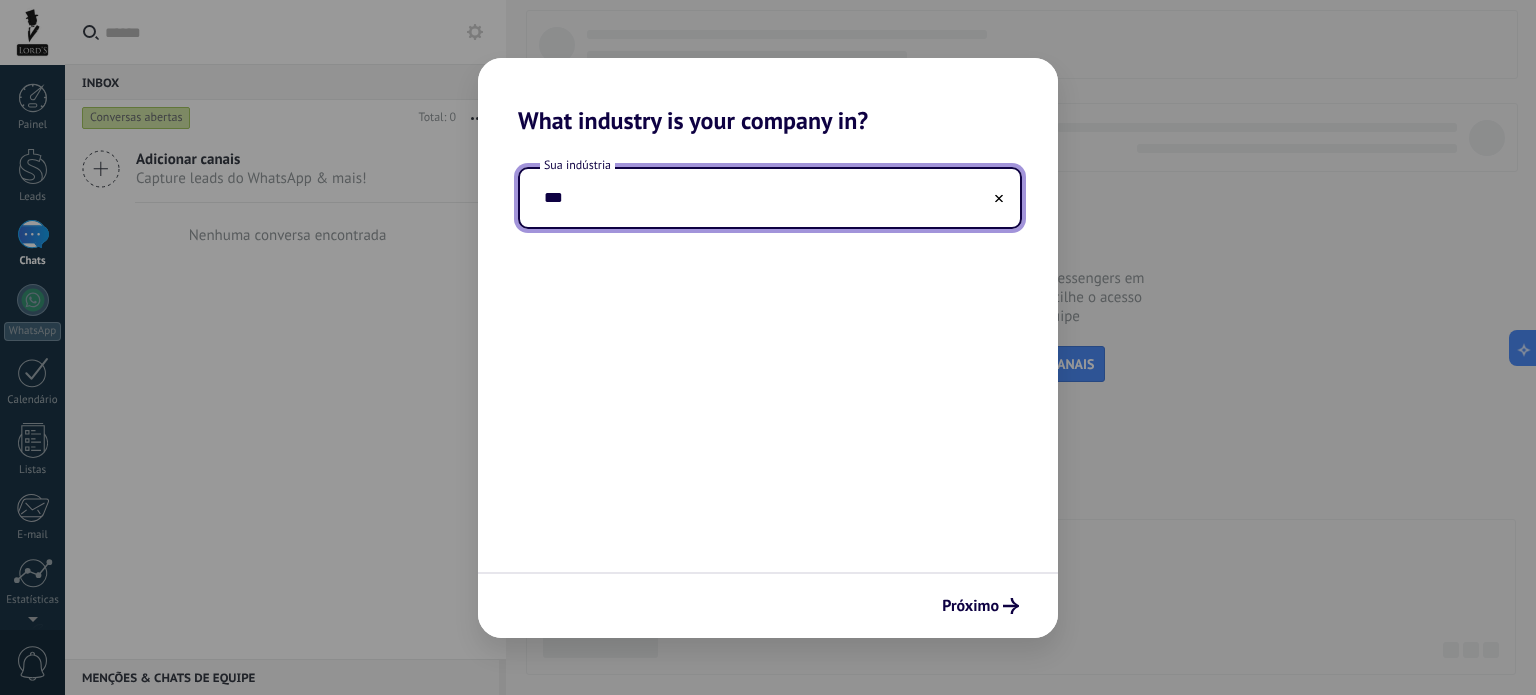 click on "***" at bounding box center [770, 198] 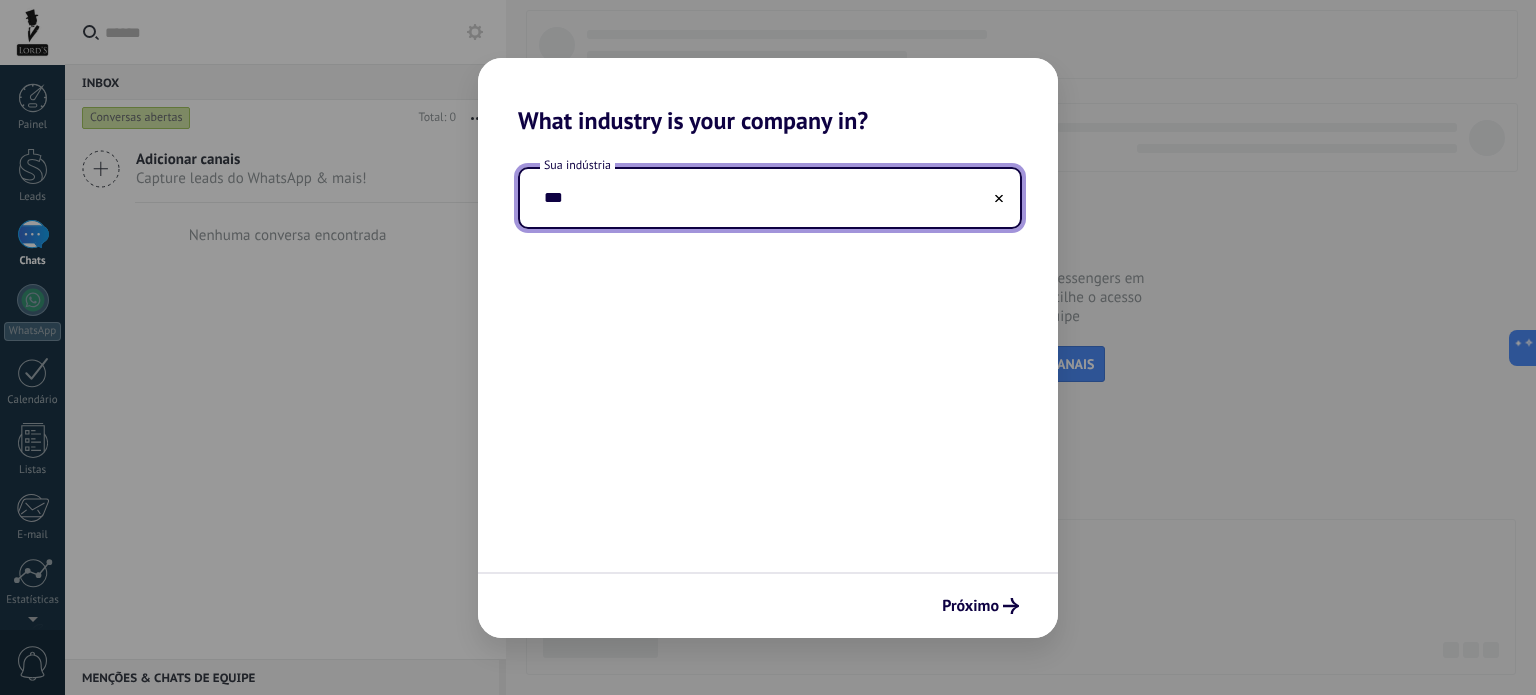 click on "***" at bounding box center (770, 198) 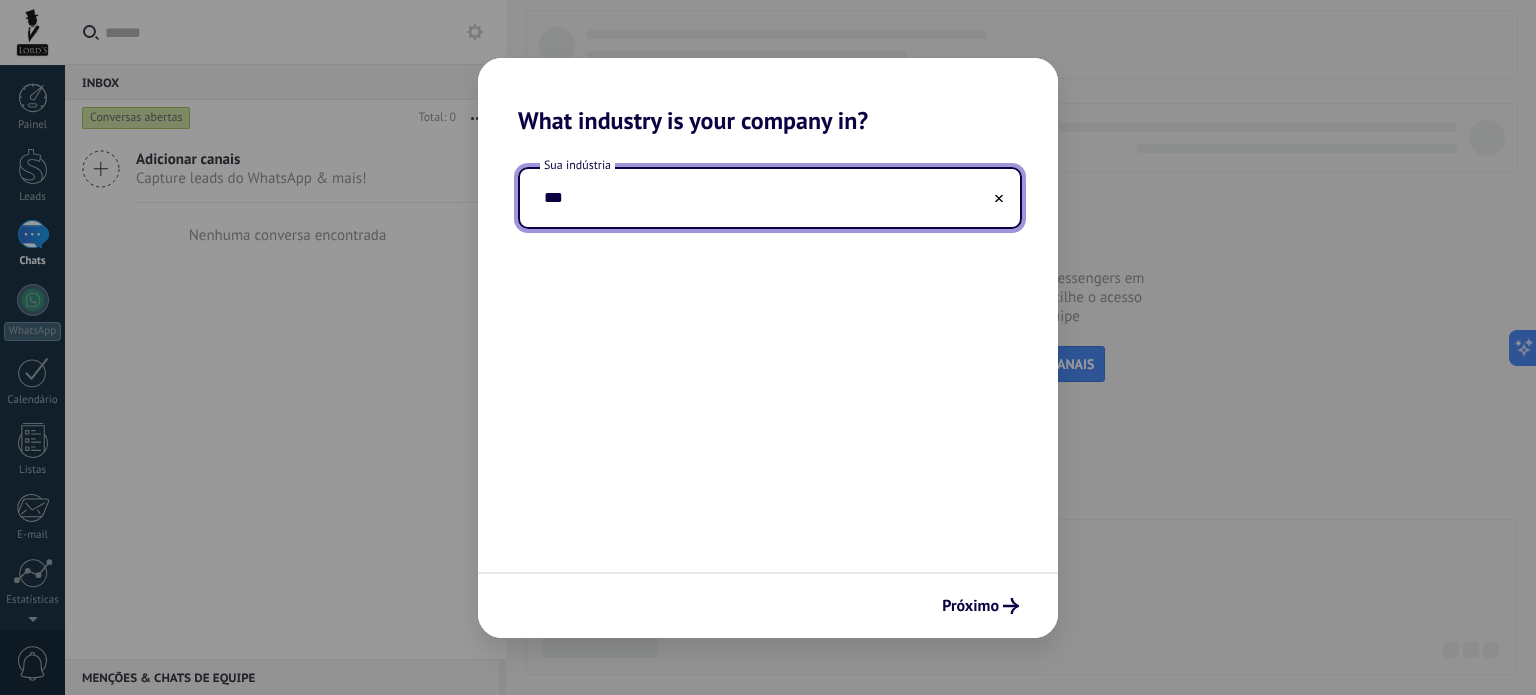 type on "***" 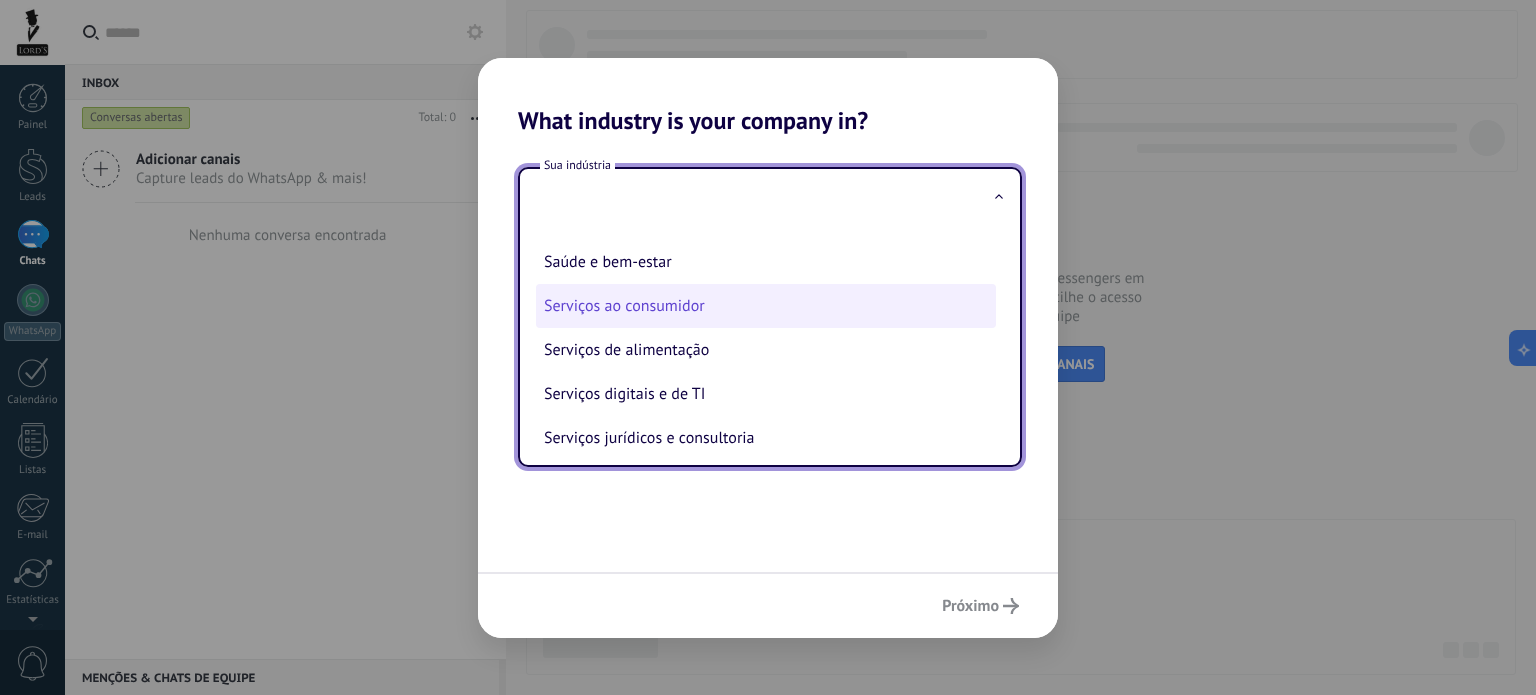 scroll, scrollTop: 243, scrollLeft: 0, axis: vertical 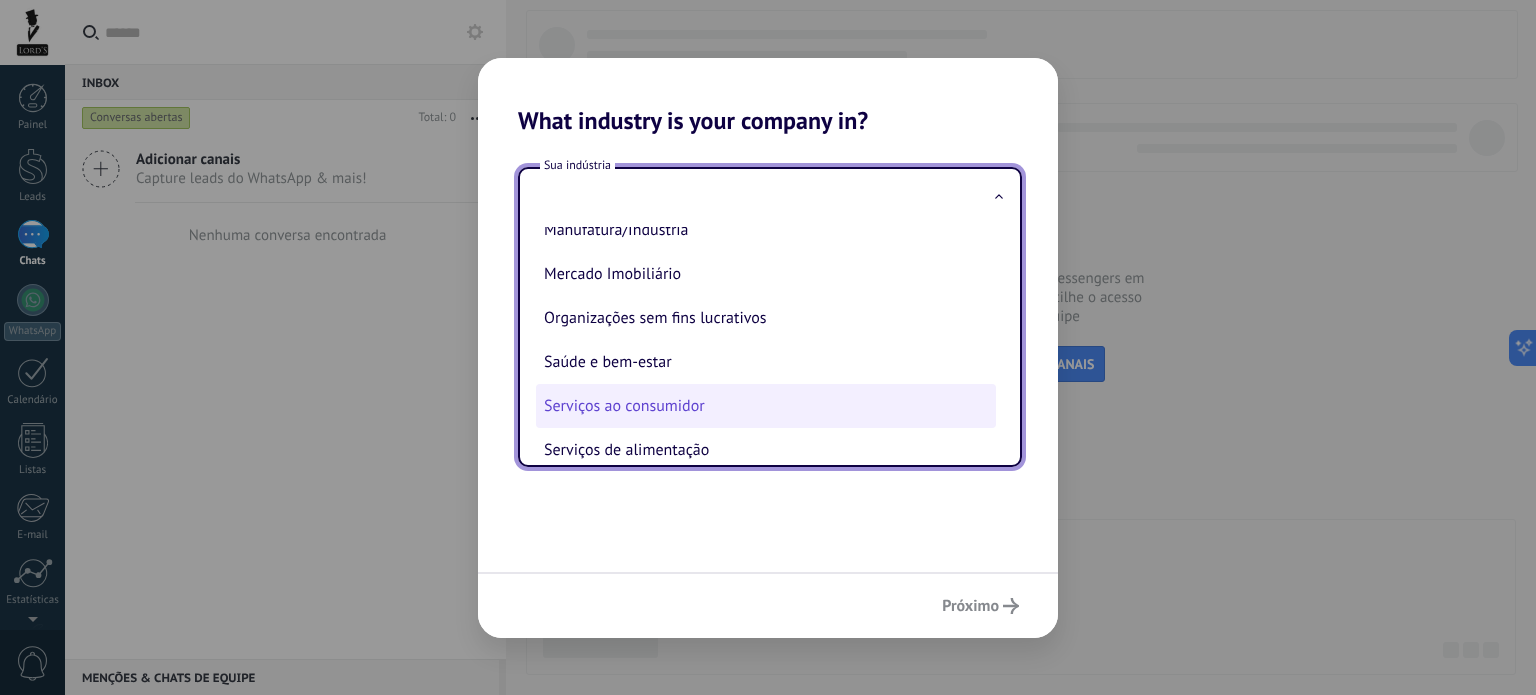 click on "Serviços ao consumidor" at bounding box center [766, 406] 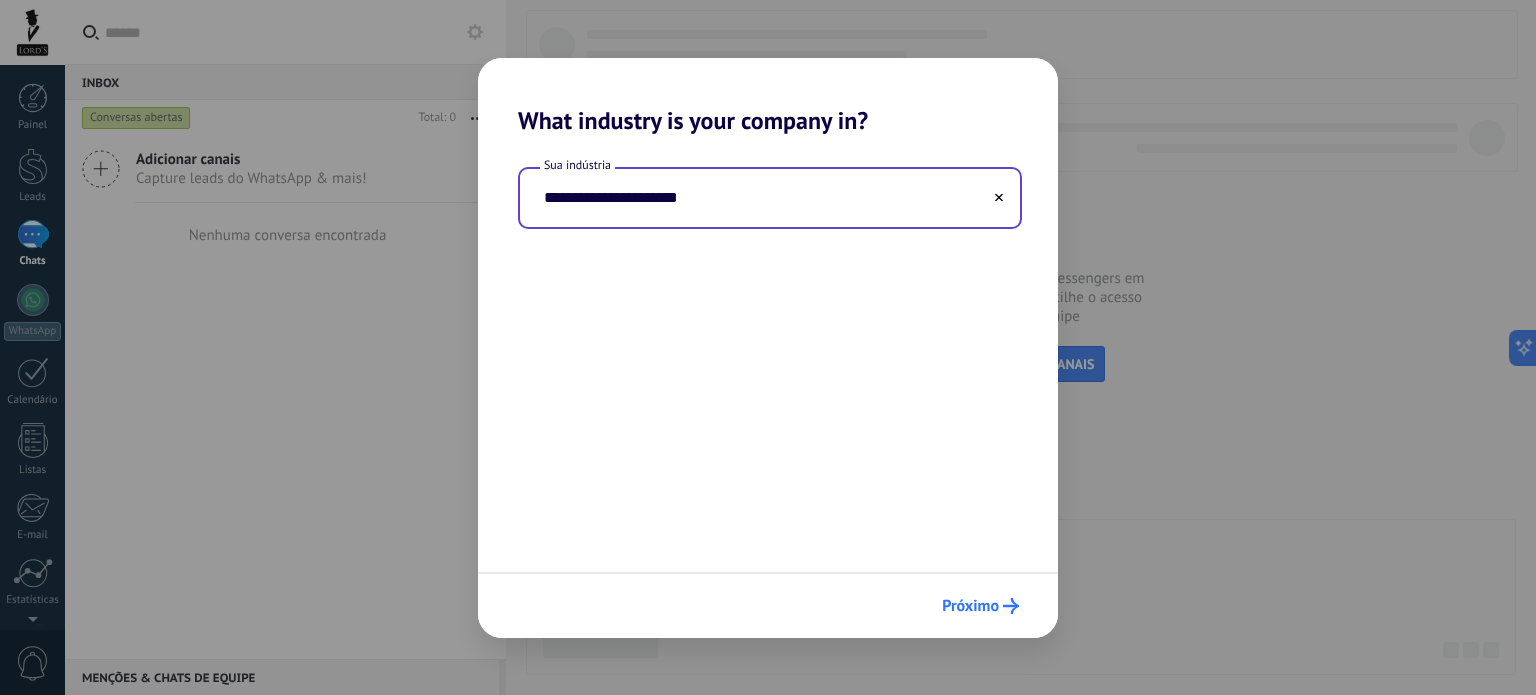 click on "Próximo" at bounding box center [980, 606] 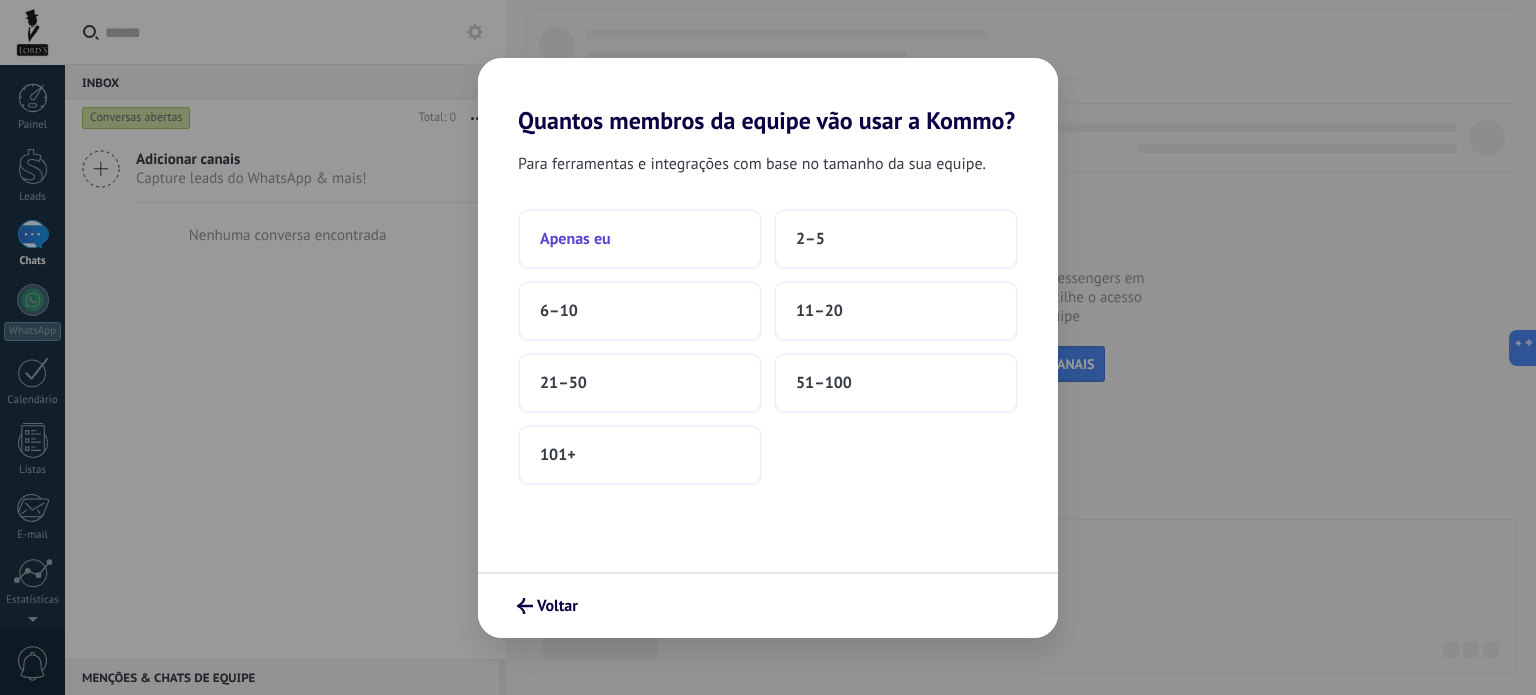 click on "Apenas eu" at bounding box center (640, 239) 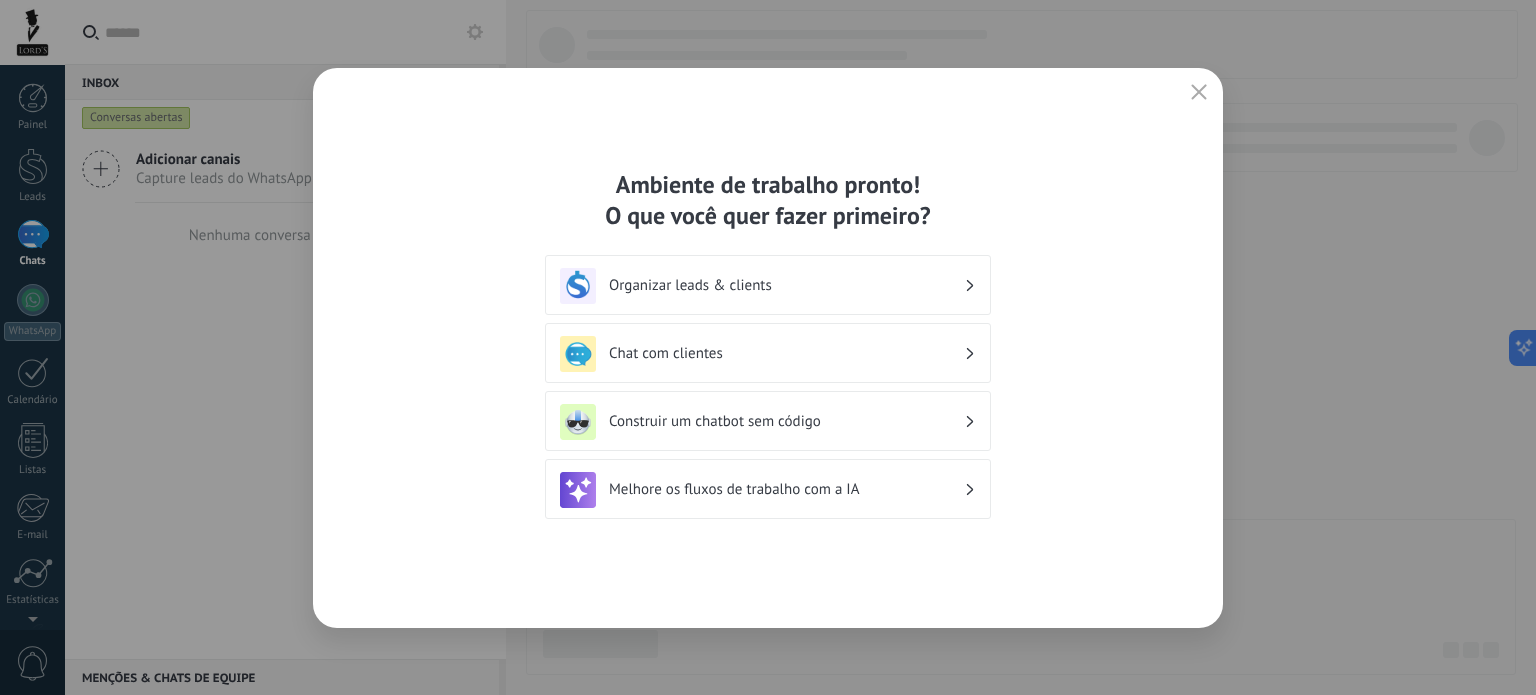 click on "Organizar leads & clients" at bounding box center [768, 286] 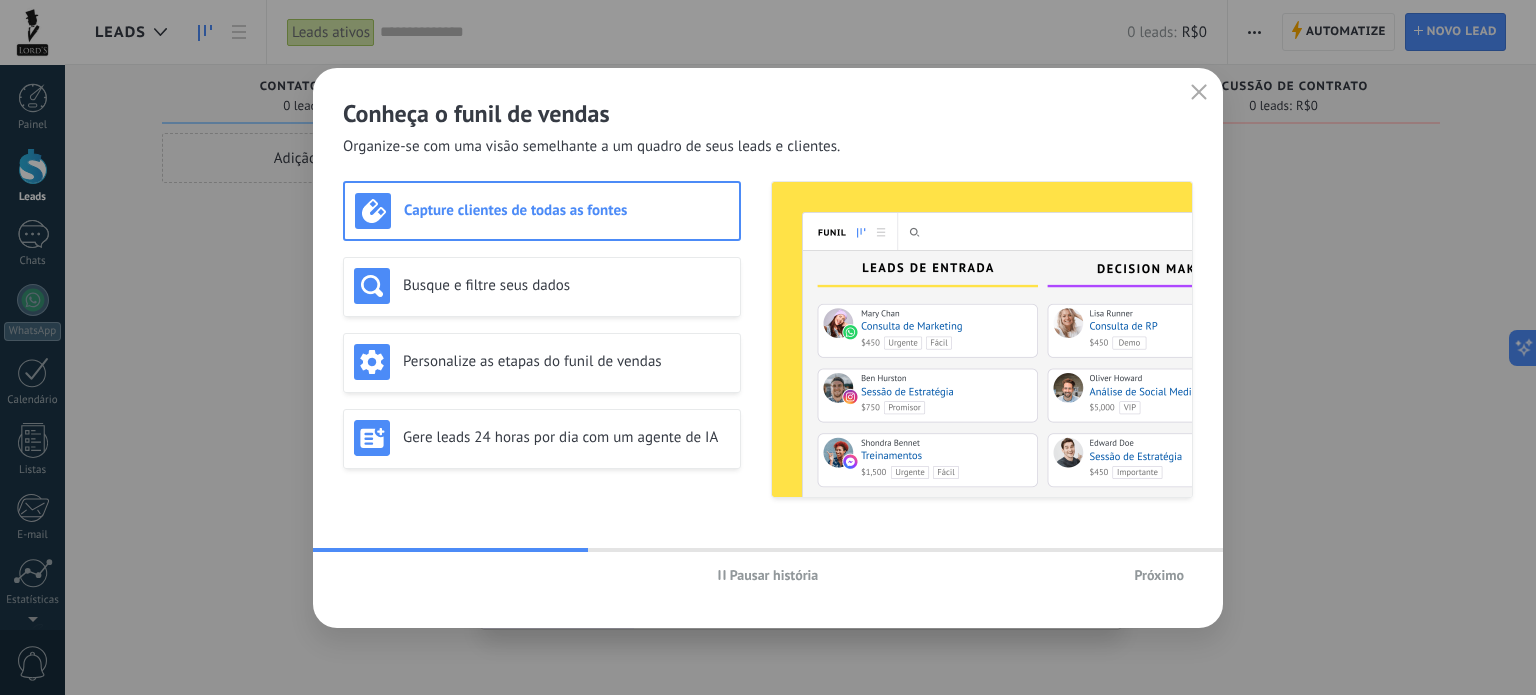 click on "Próximo" at bounding box center (1159, 575) 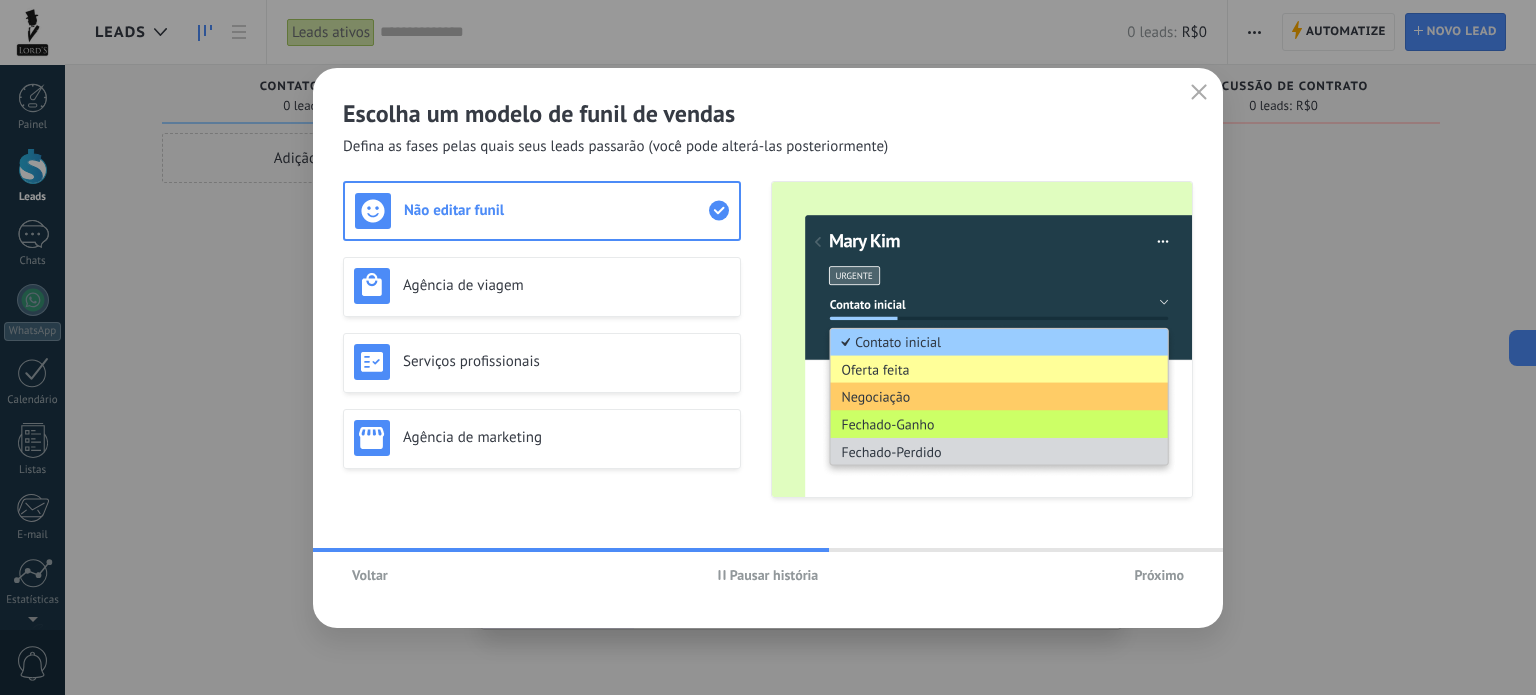 click on "Próximo" at bounding box center [1159, 575] 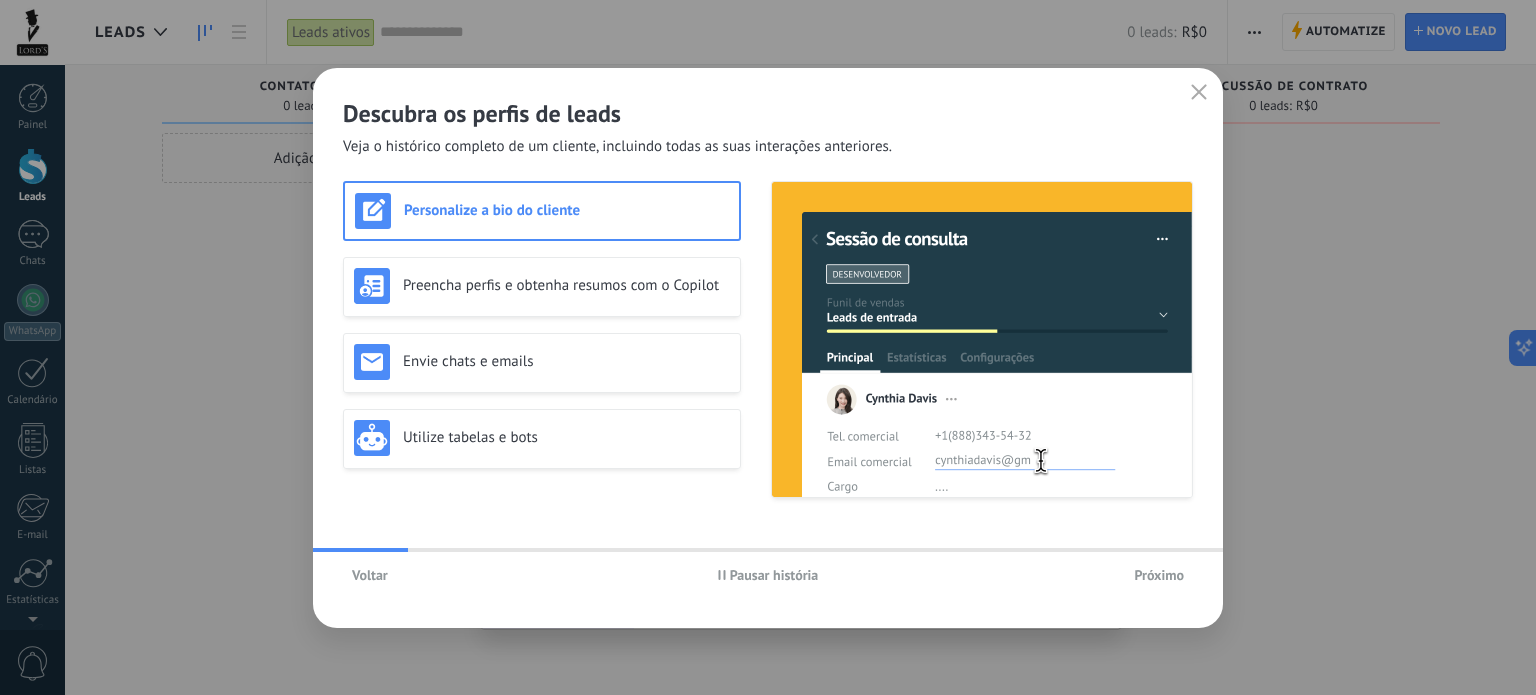 click on "Próximo" at bounding box center [1159, 575] 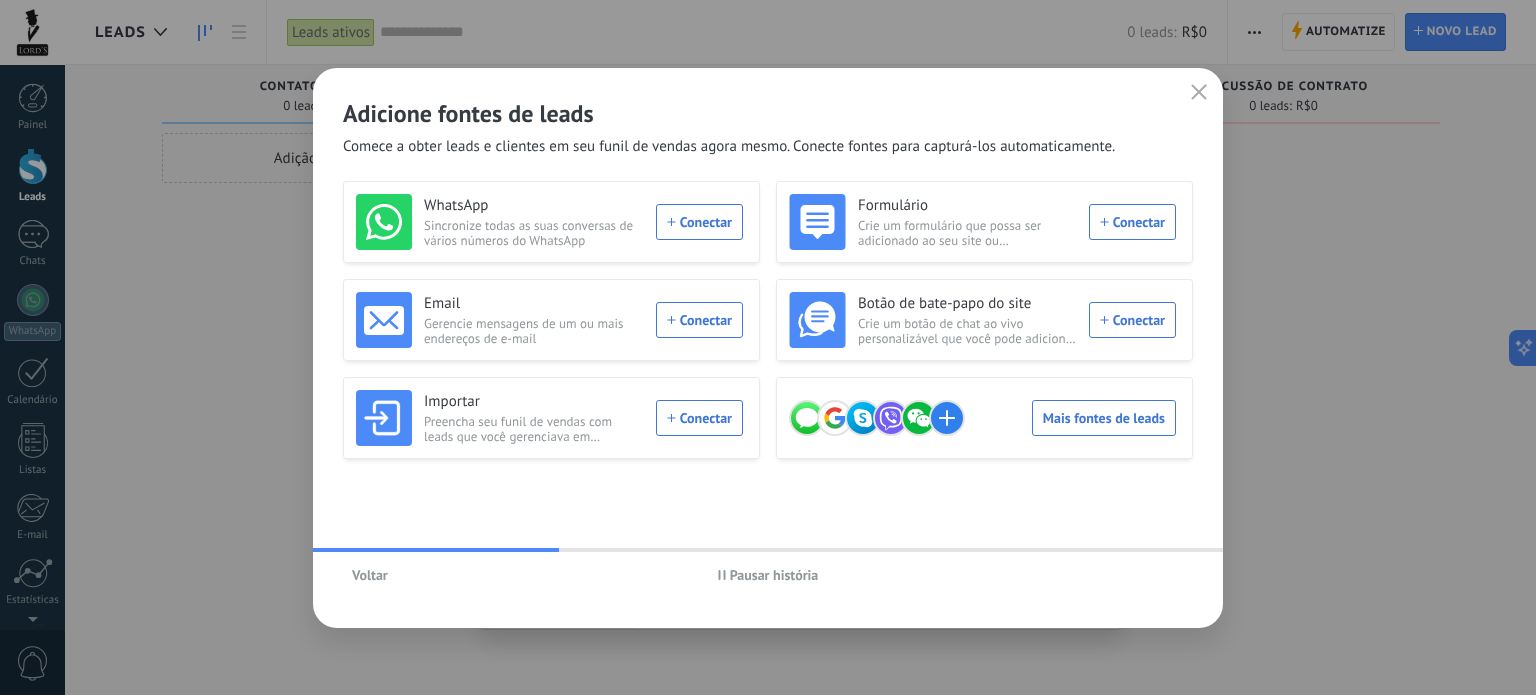 drag, startPoint x: 1195, startPoint y: 95, endPoint x: 1189, endPoint y: 111, distance: 17.088007 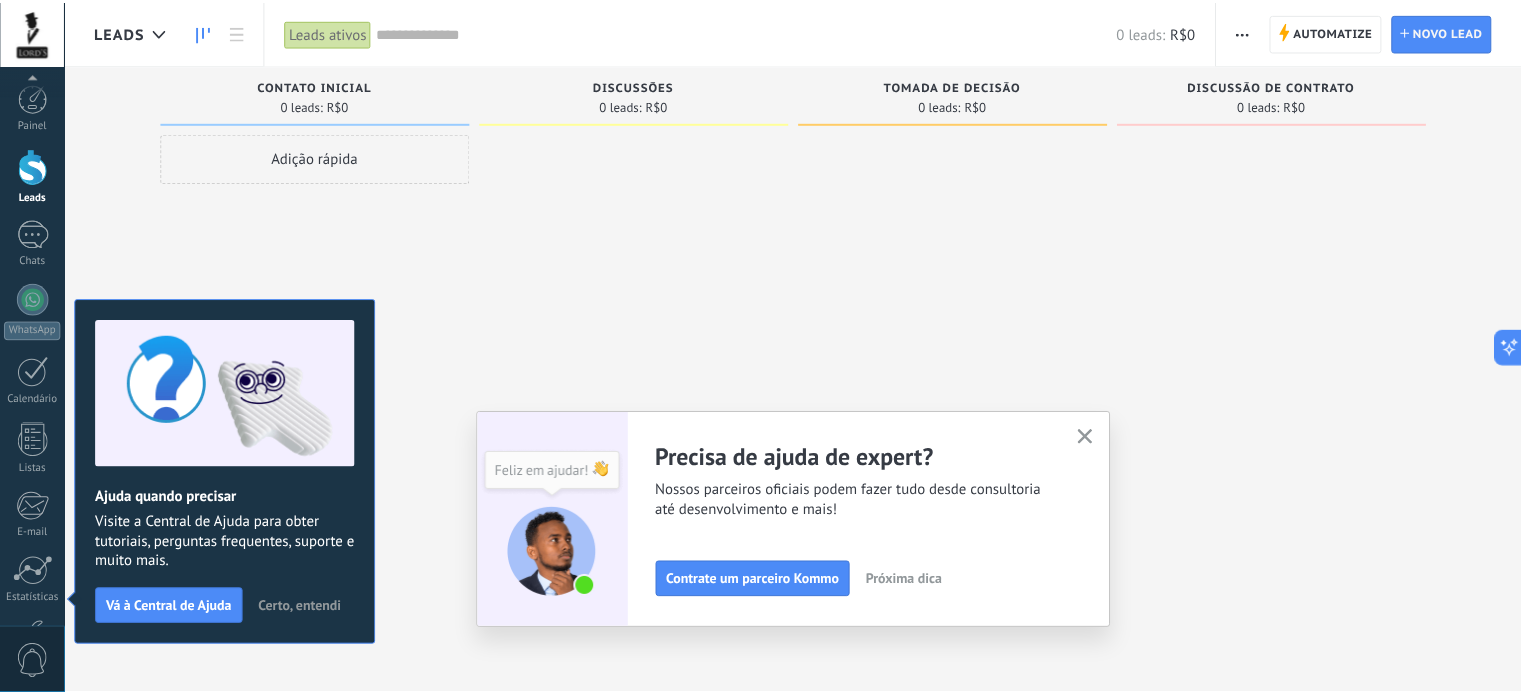 scroll, scrollTop: 136, scrollLeft: 0, axis: vertical 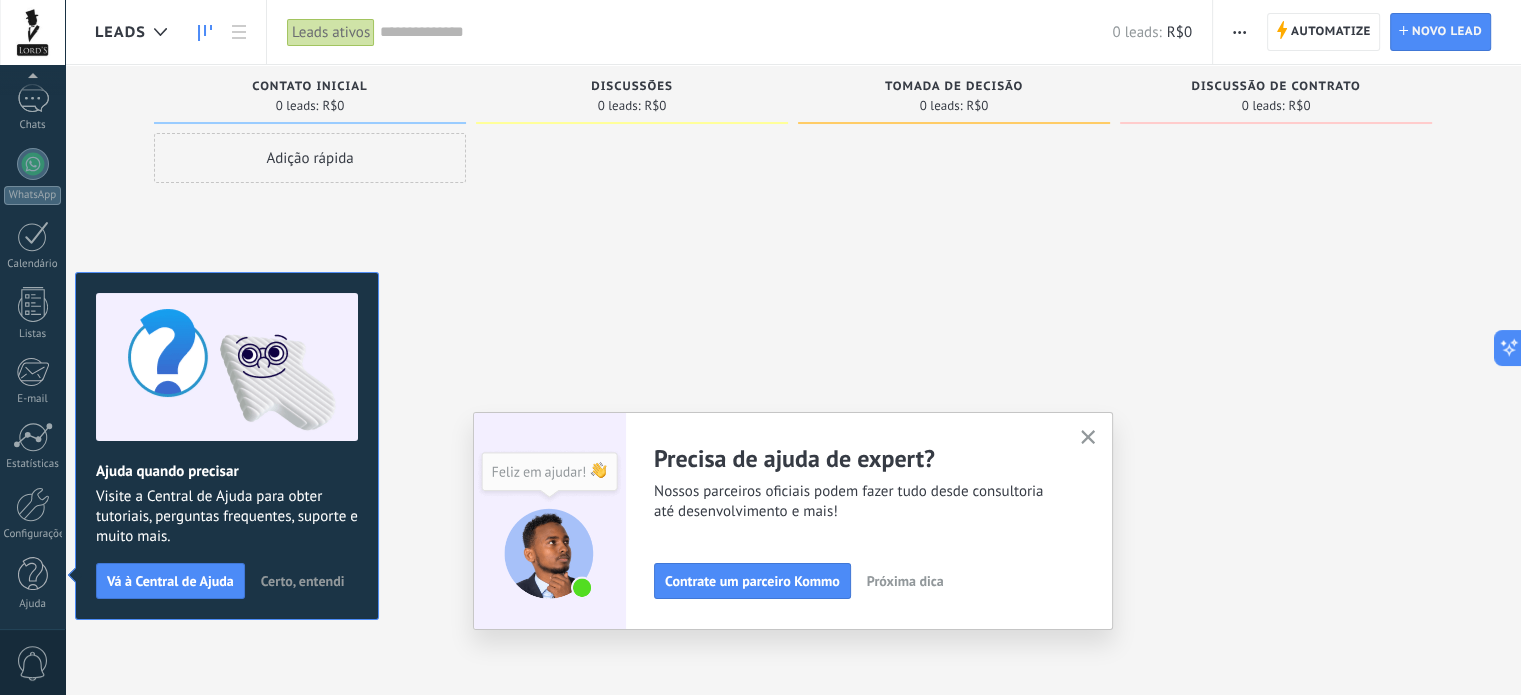 click 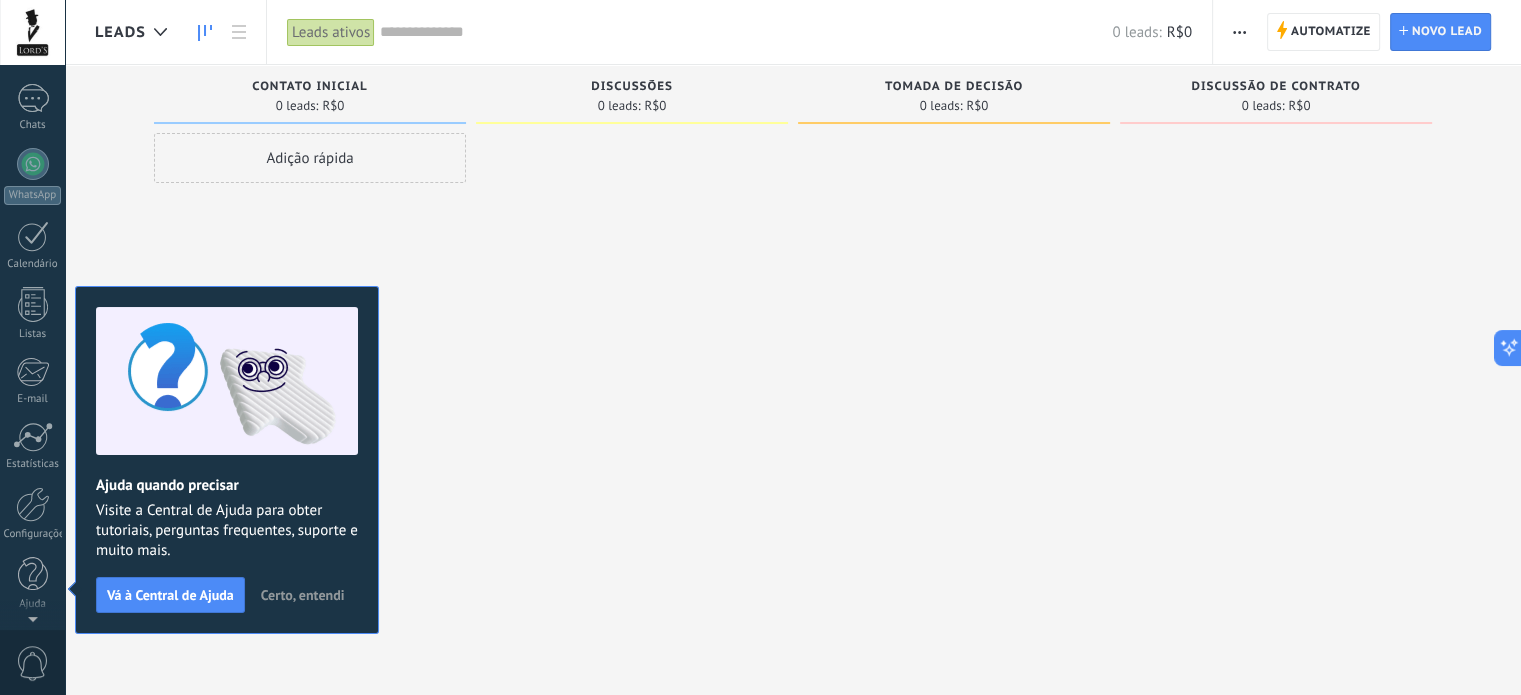 scroll, scrollTop: 0, scrollLeft: 0, axis: both 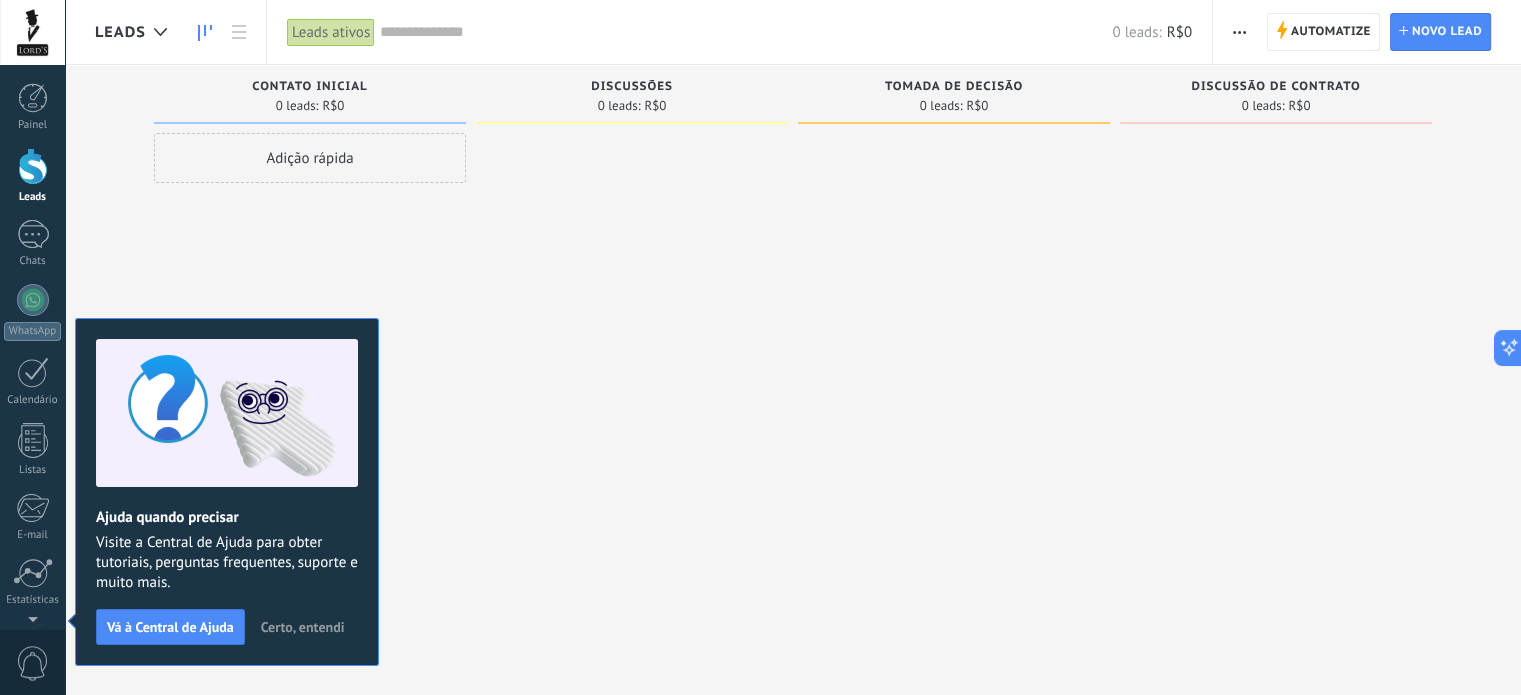 click on "Certo, entendi" at bounding box center [303, 627] 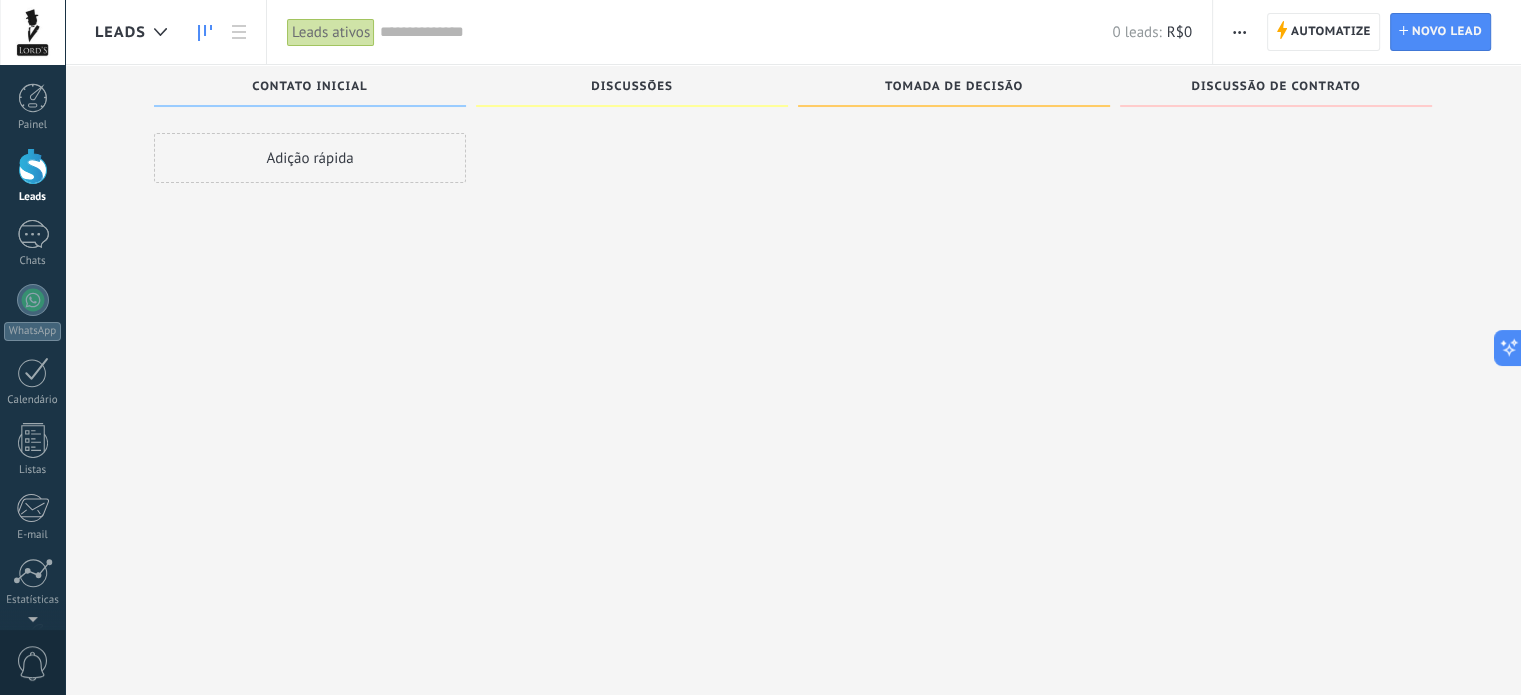 scroll, scrollTop: 34, scrollLeft: 0, axis: vertical 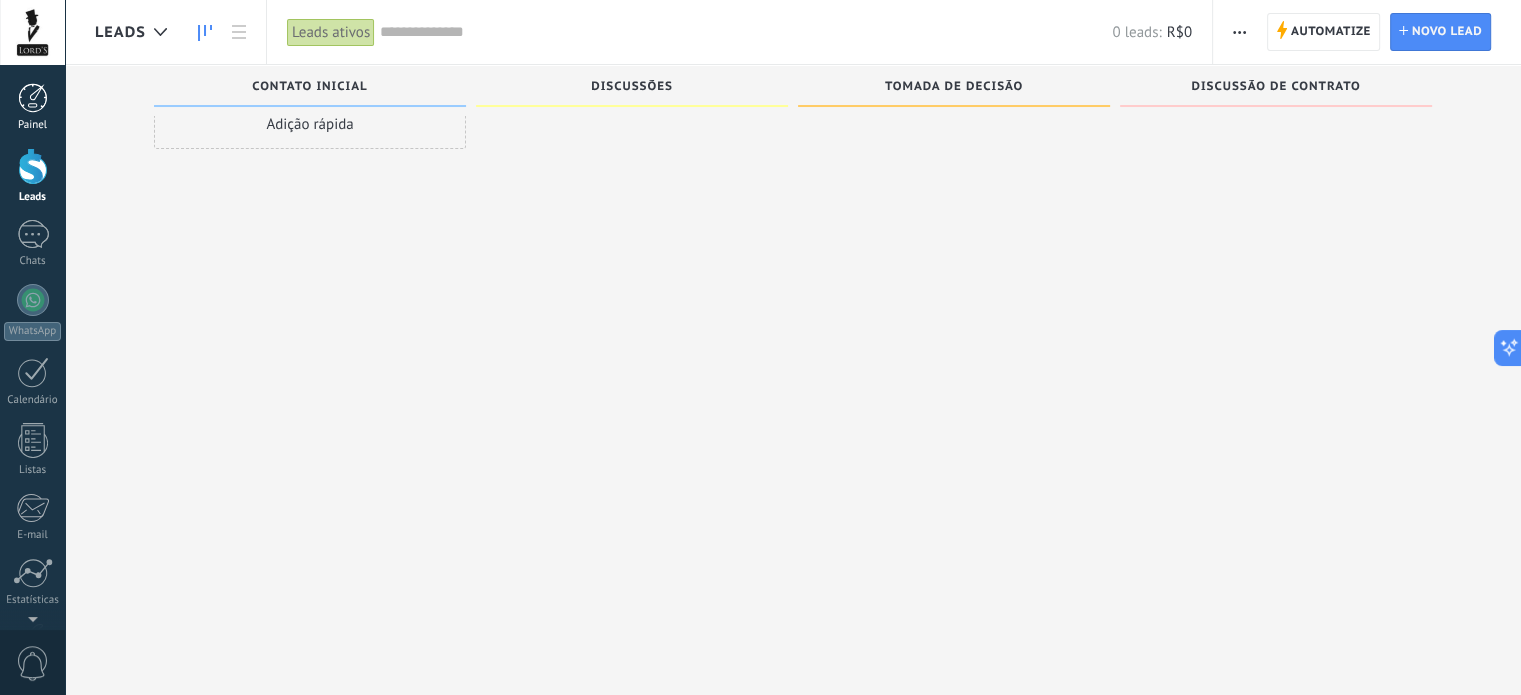 click at bounding box center (33, 98) 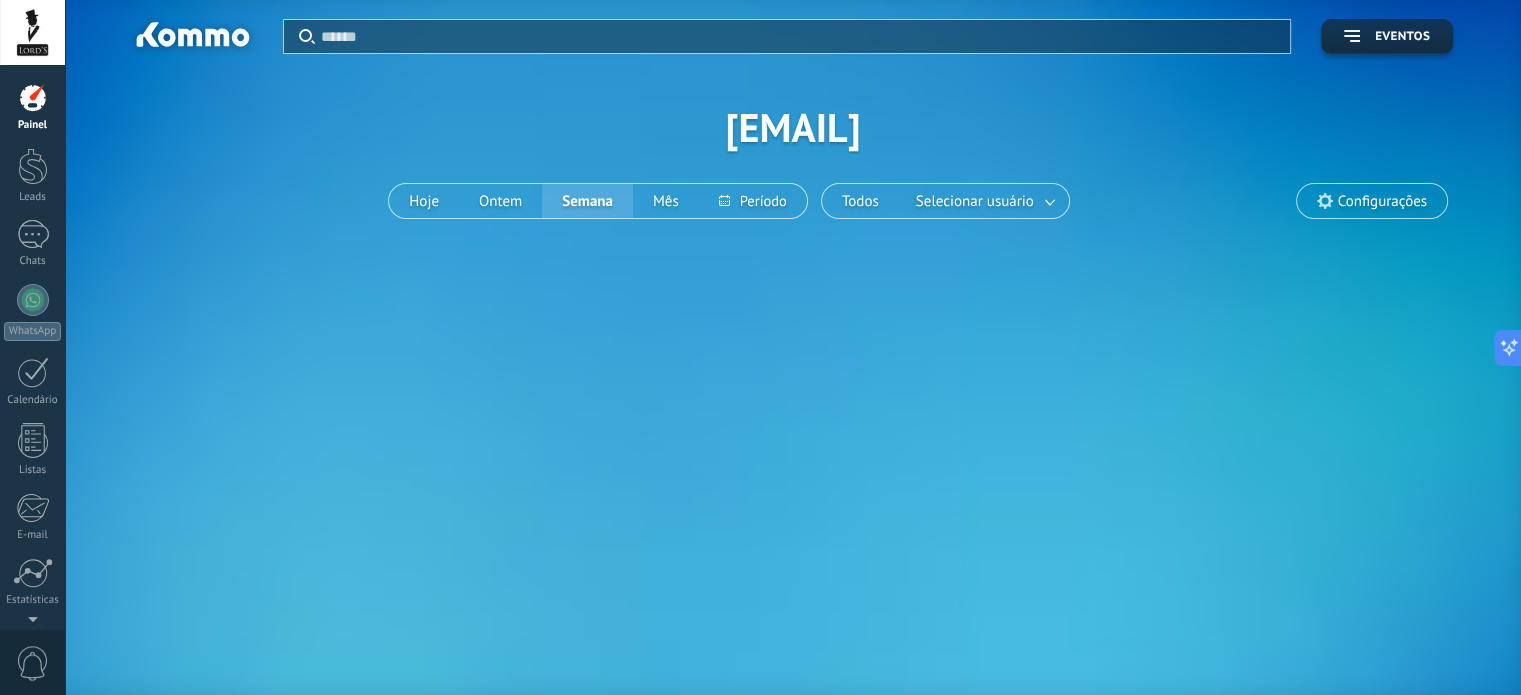 scroll, scrollTop: 0, scrollLeft: 0, axis: both 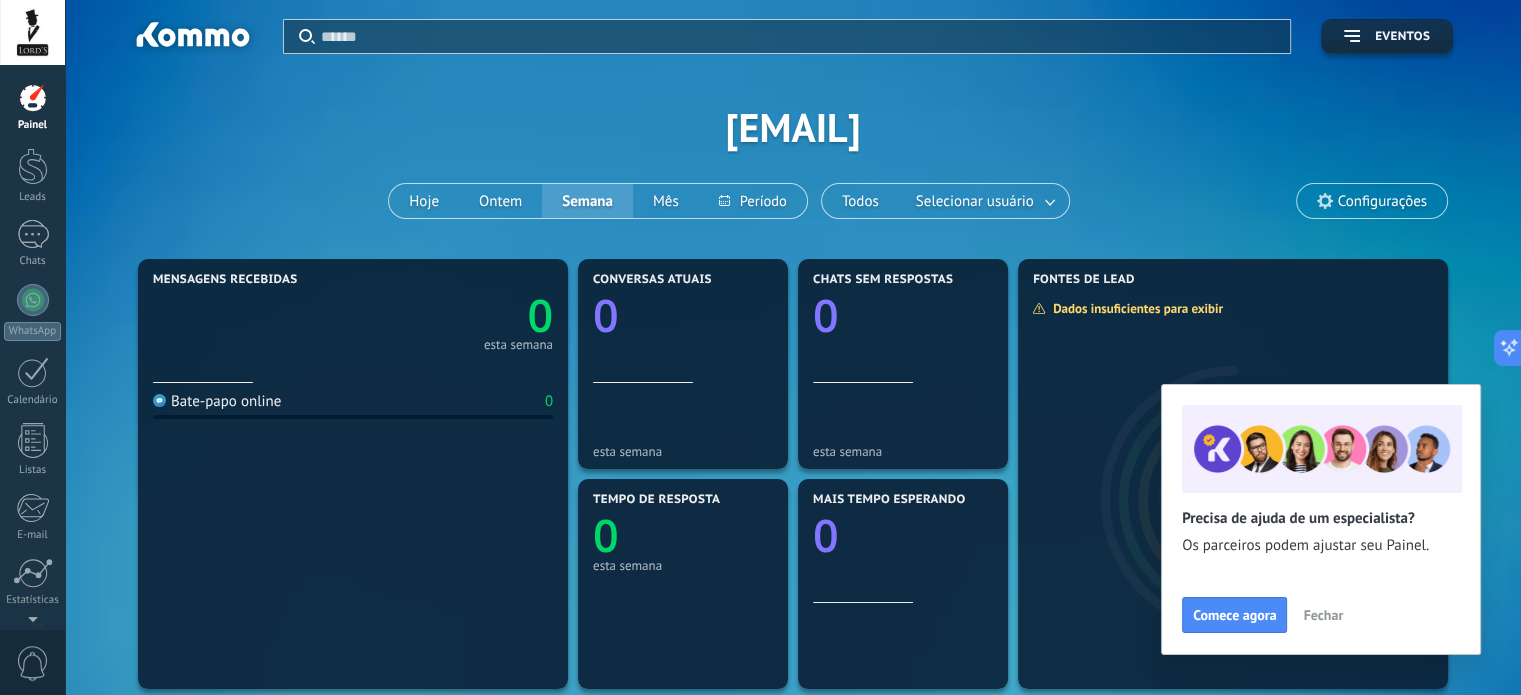click on "Fechar" at bounding box center (1323, 615) 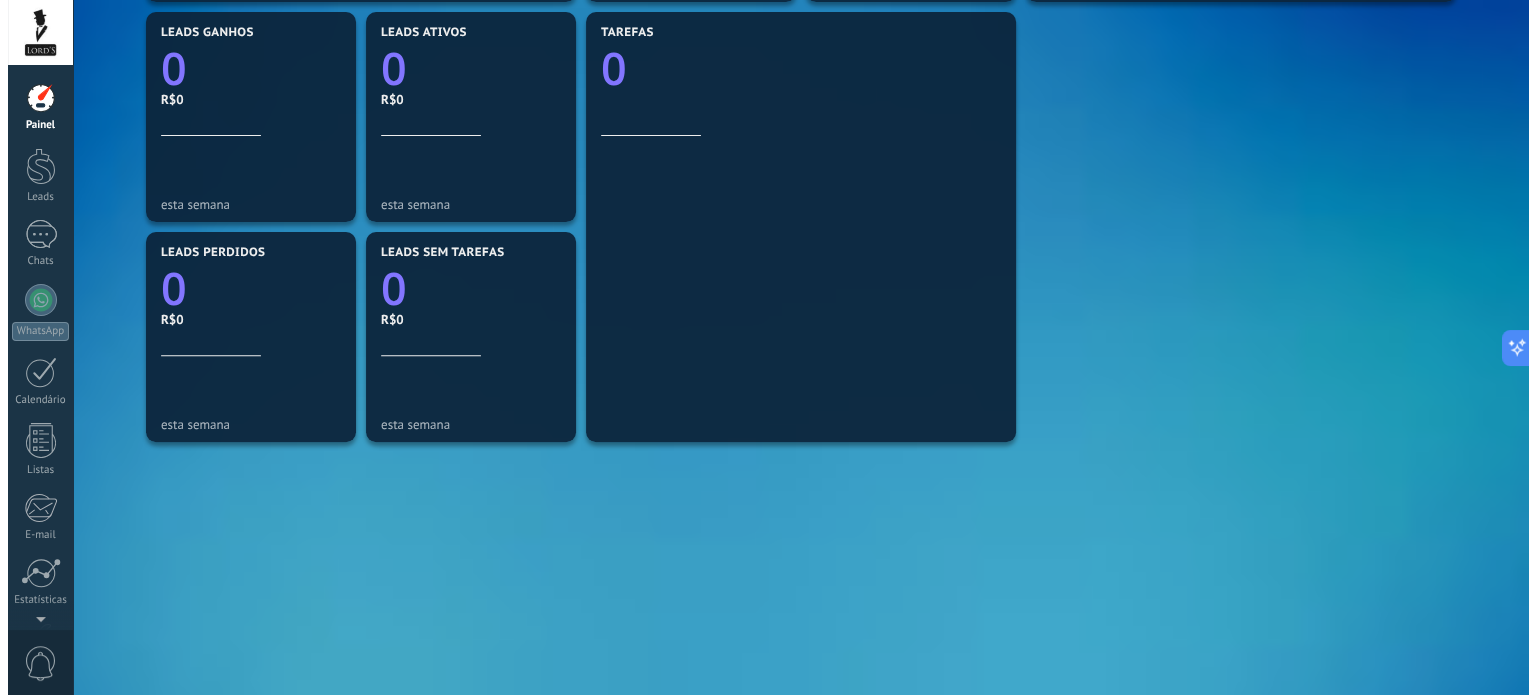 scroll, scrollTop: 520, scrollLeft: 0, axis: vertical 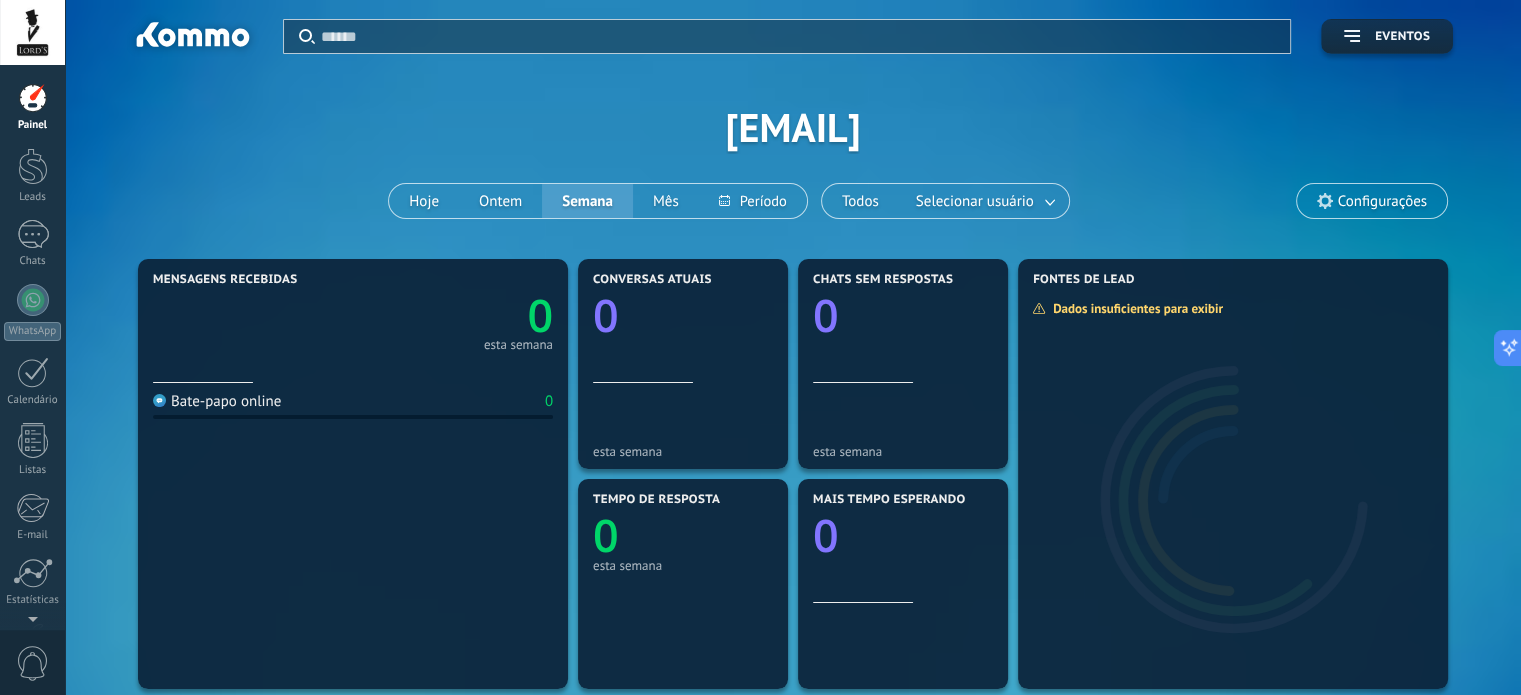 click at bounding box center [32, 32] 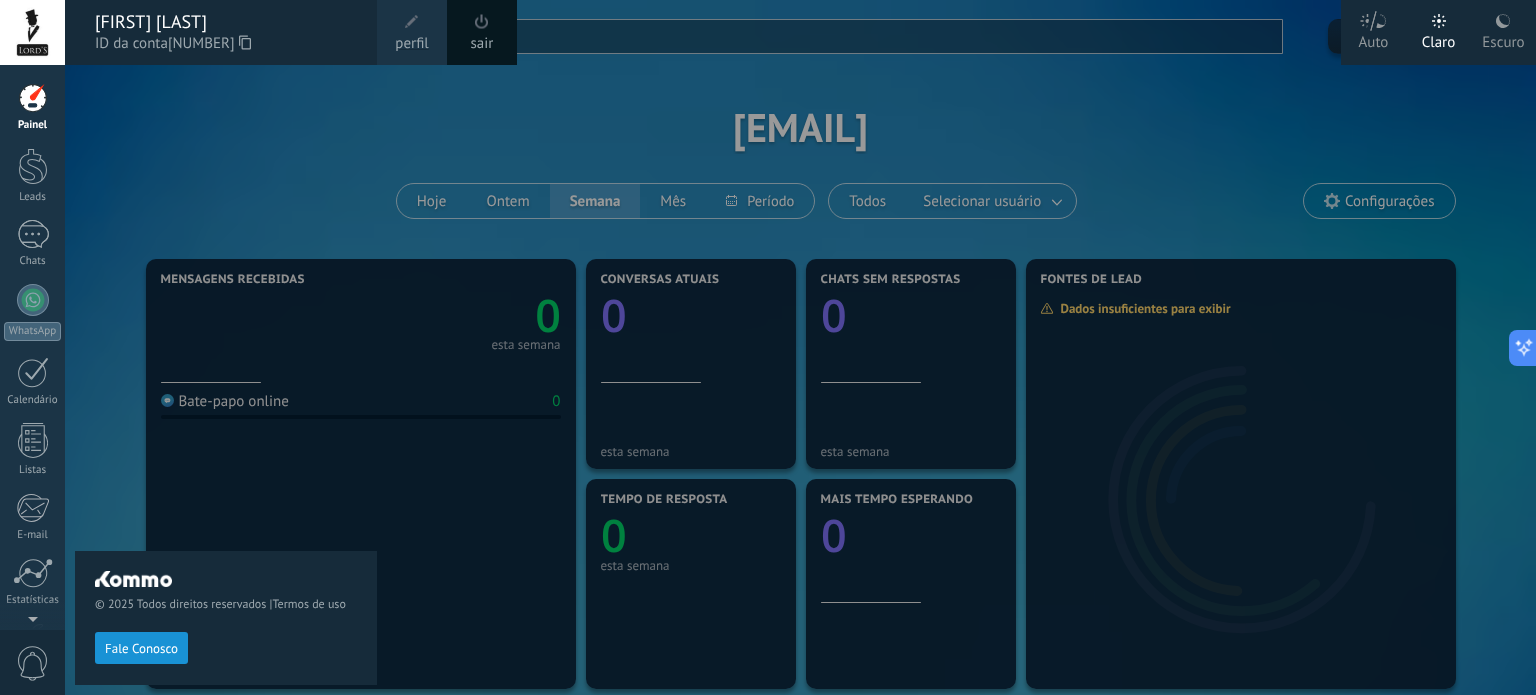 click on "perfil" at bounding box center [411, 44] 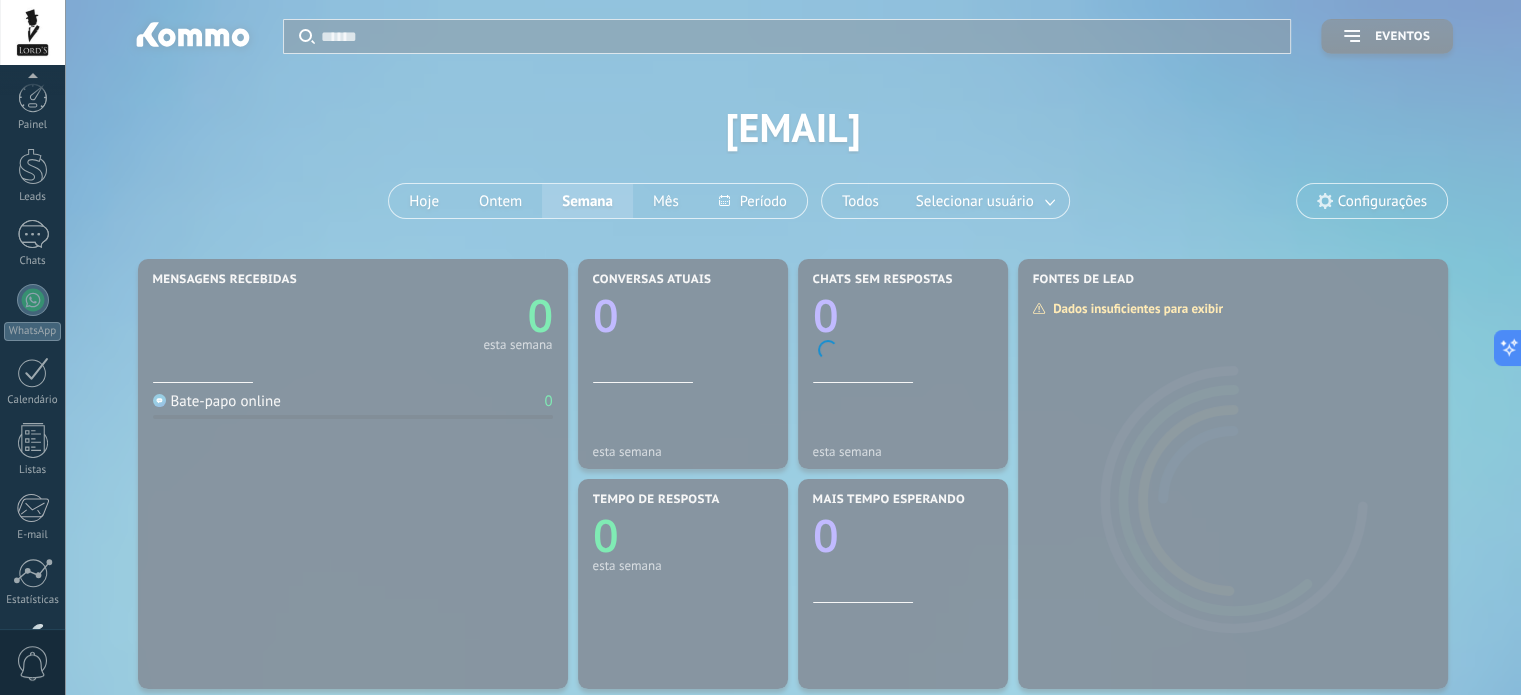 scroll, scrollTop: 136, scrollLeft: 0, axis: vertical 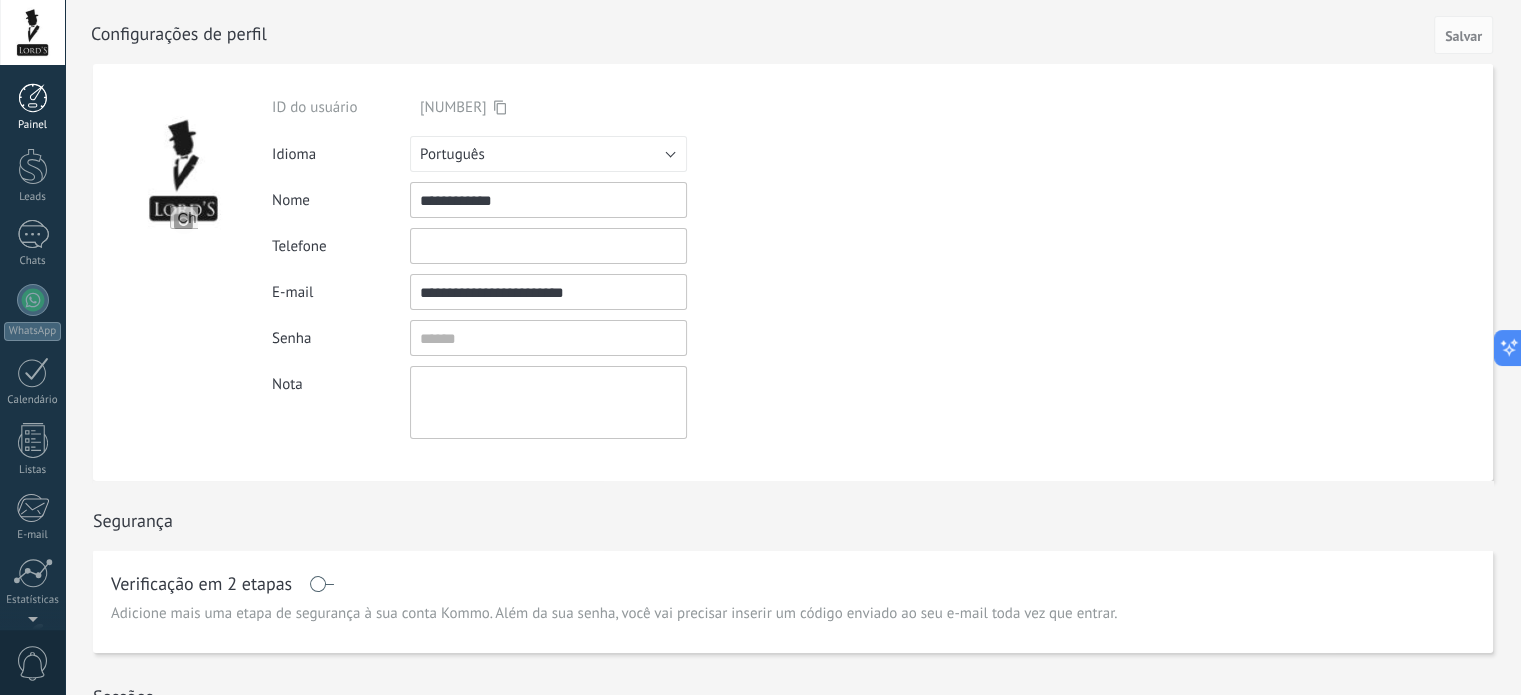 click at bounding box center [33, 98] 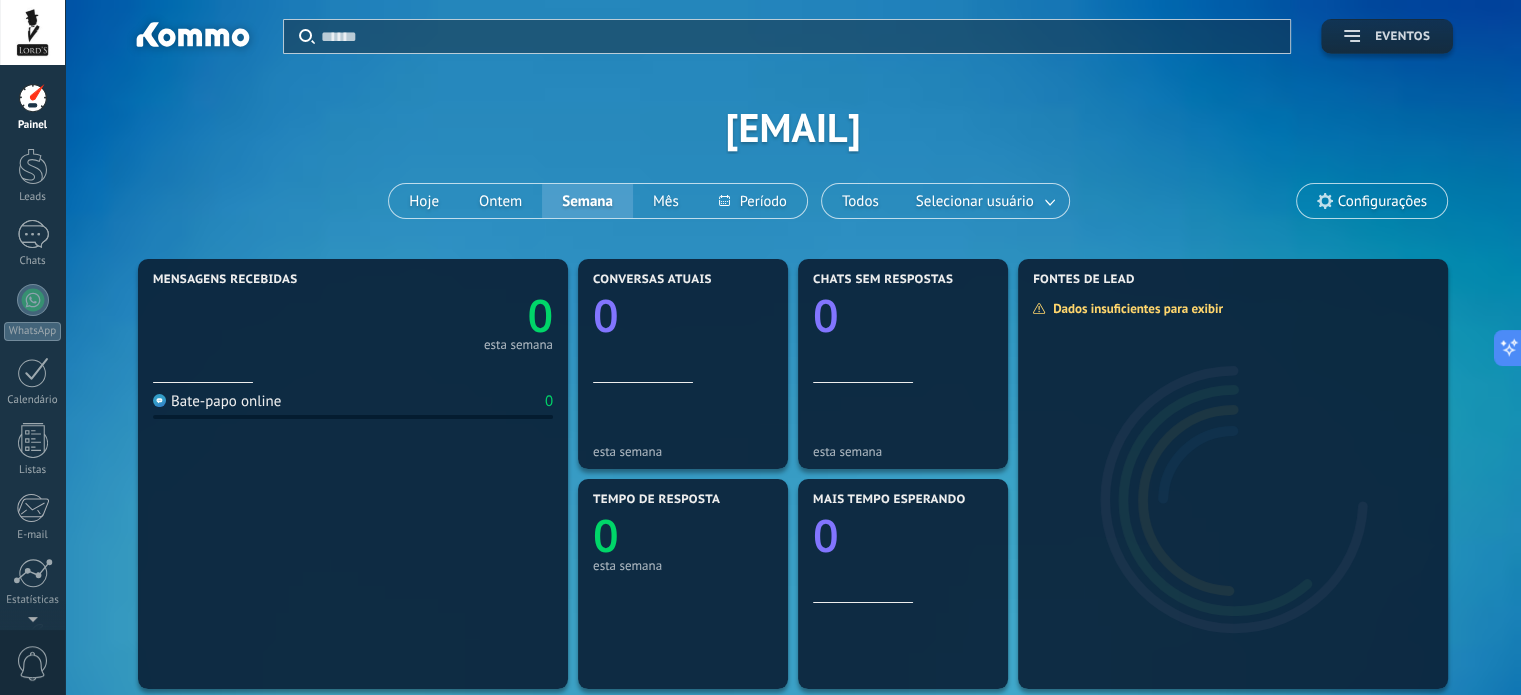 click 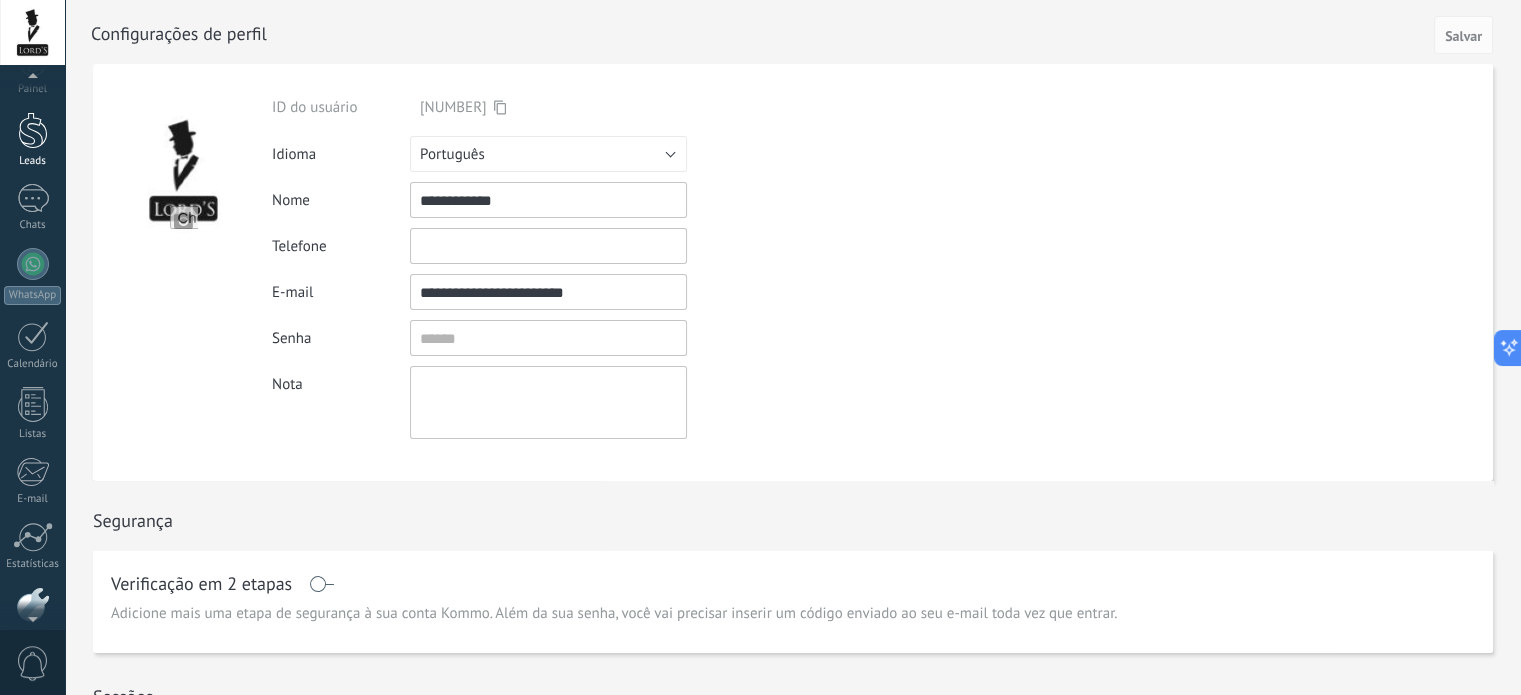 scroll, scrollTop: 136, scrollLeft: 0, axis: vertical 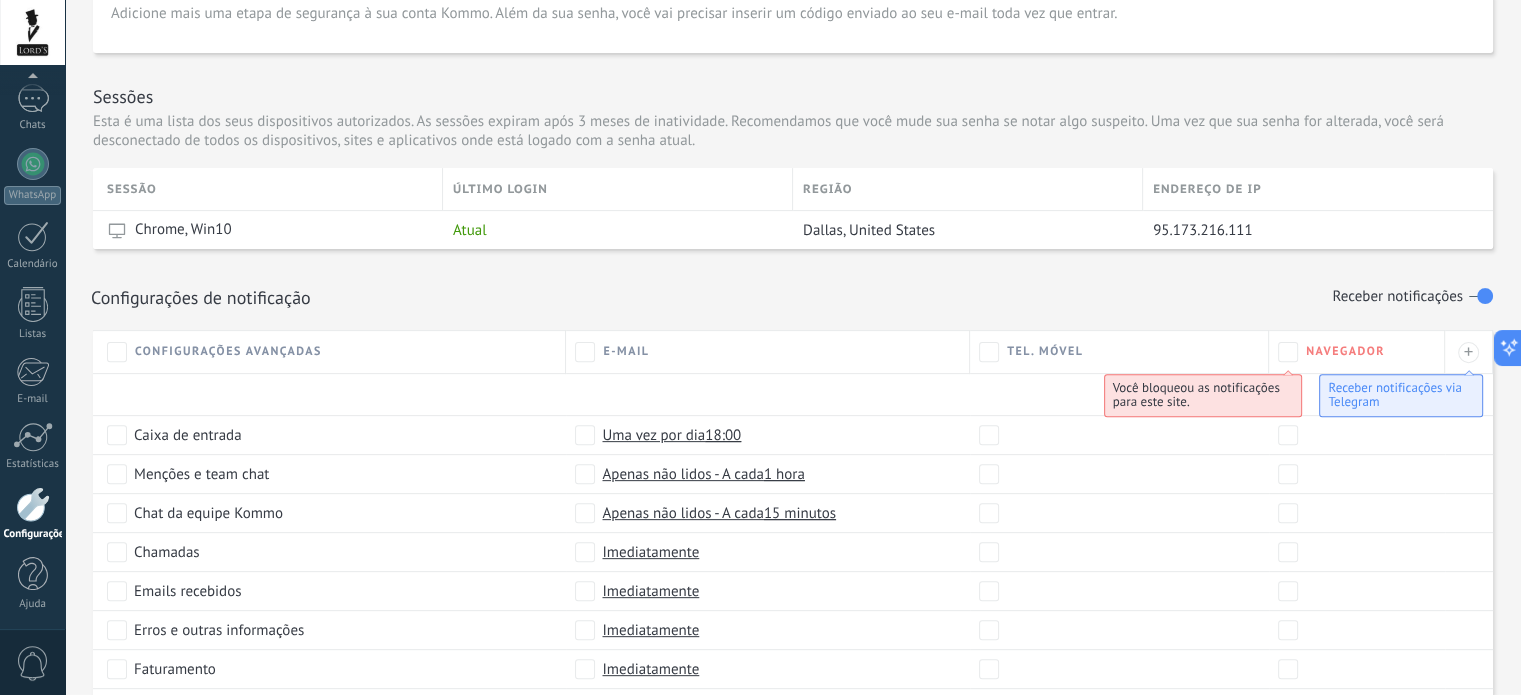 click at bounding box center [33, 504] 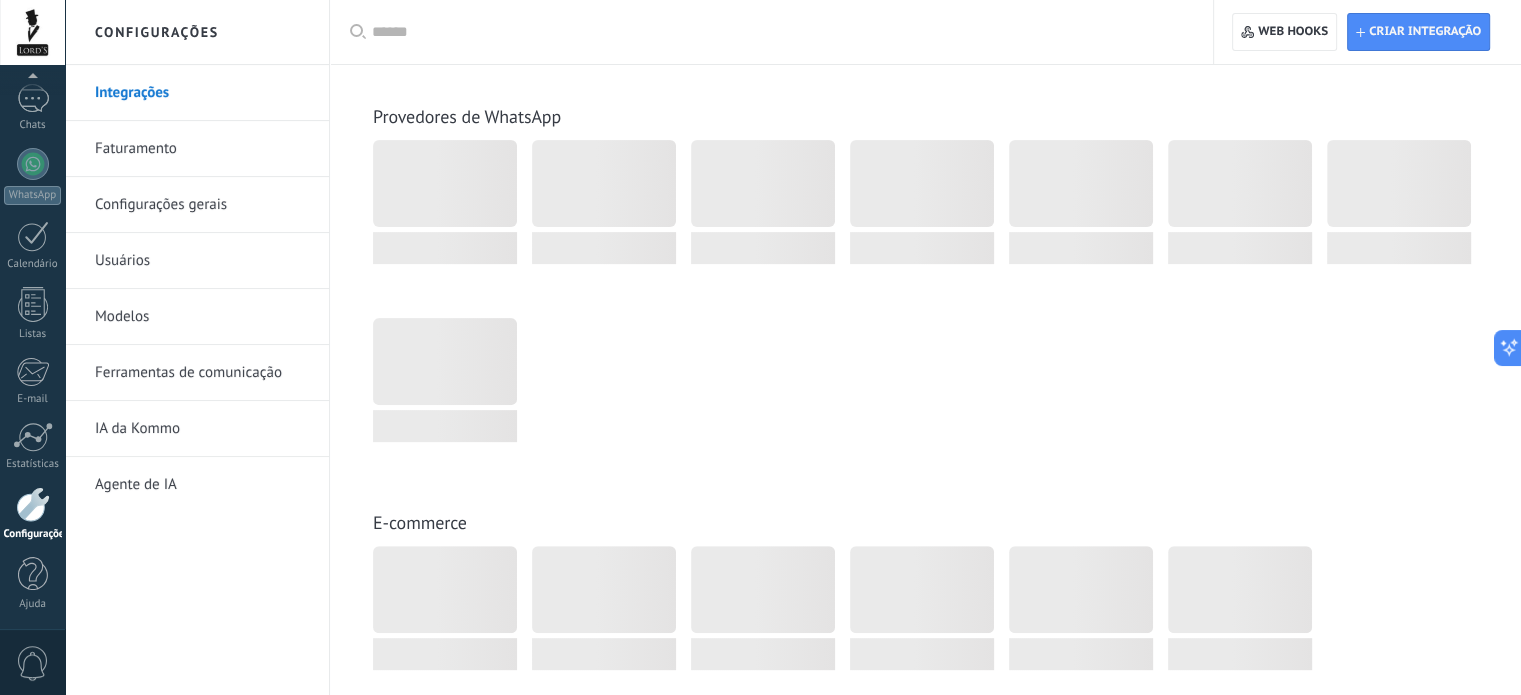 scroll, scrollTop: 0, scrollLeft: 0, axis: both 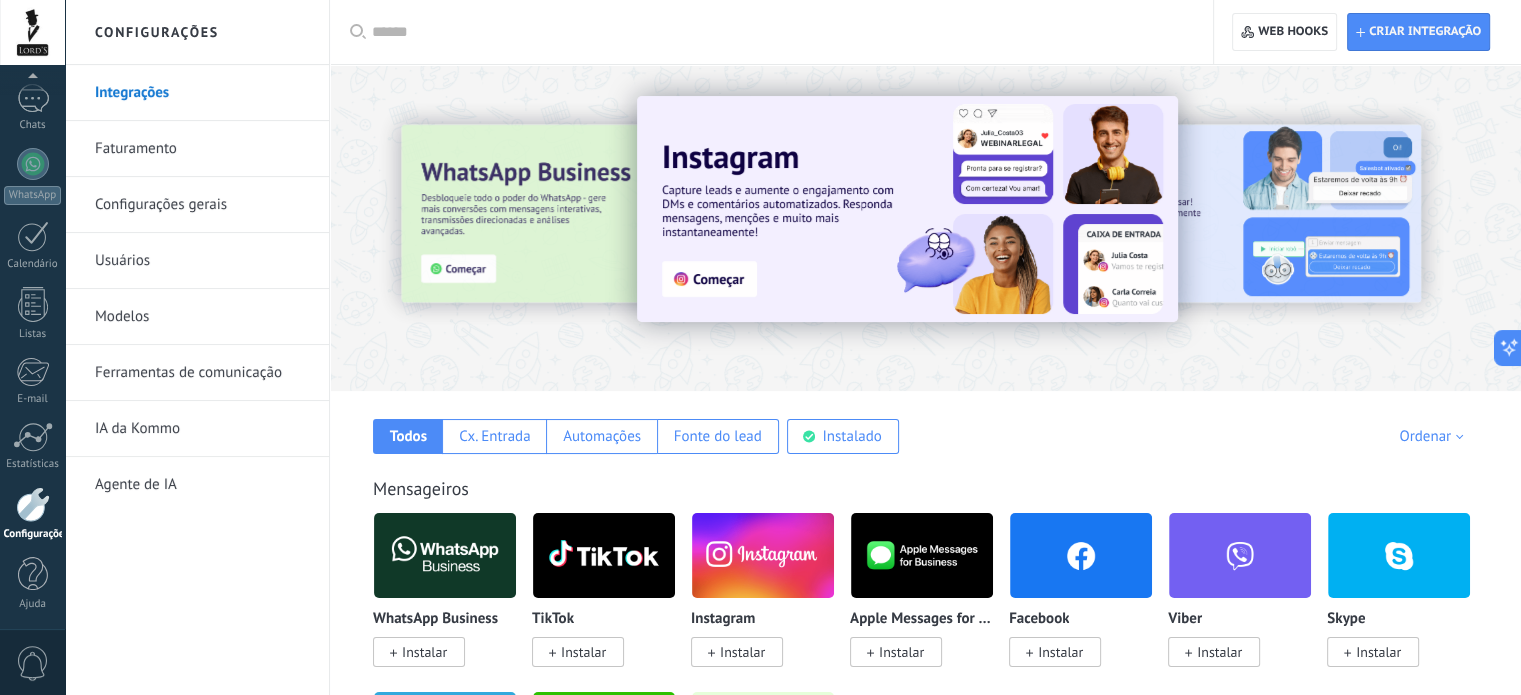click on "Faturamento" at bounding box center (202, 149) 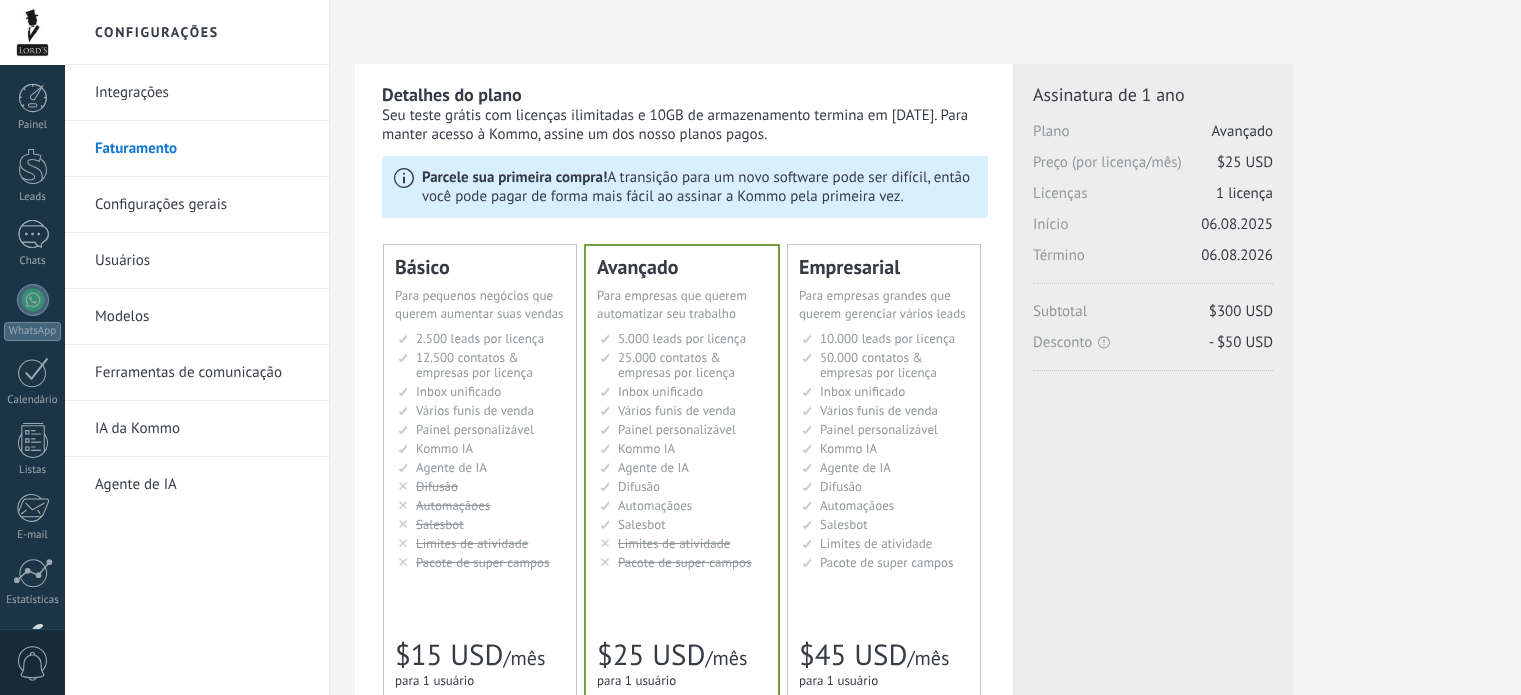 scroll, scrollTop: 0, scrollLeft: 0, axis: both 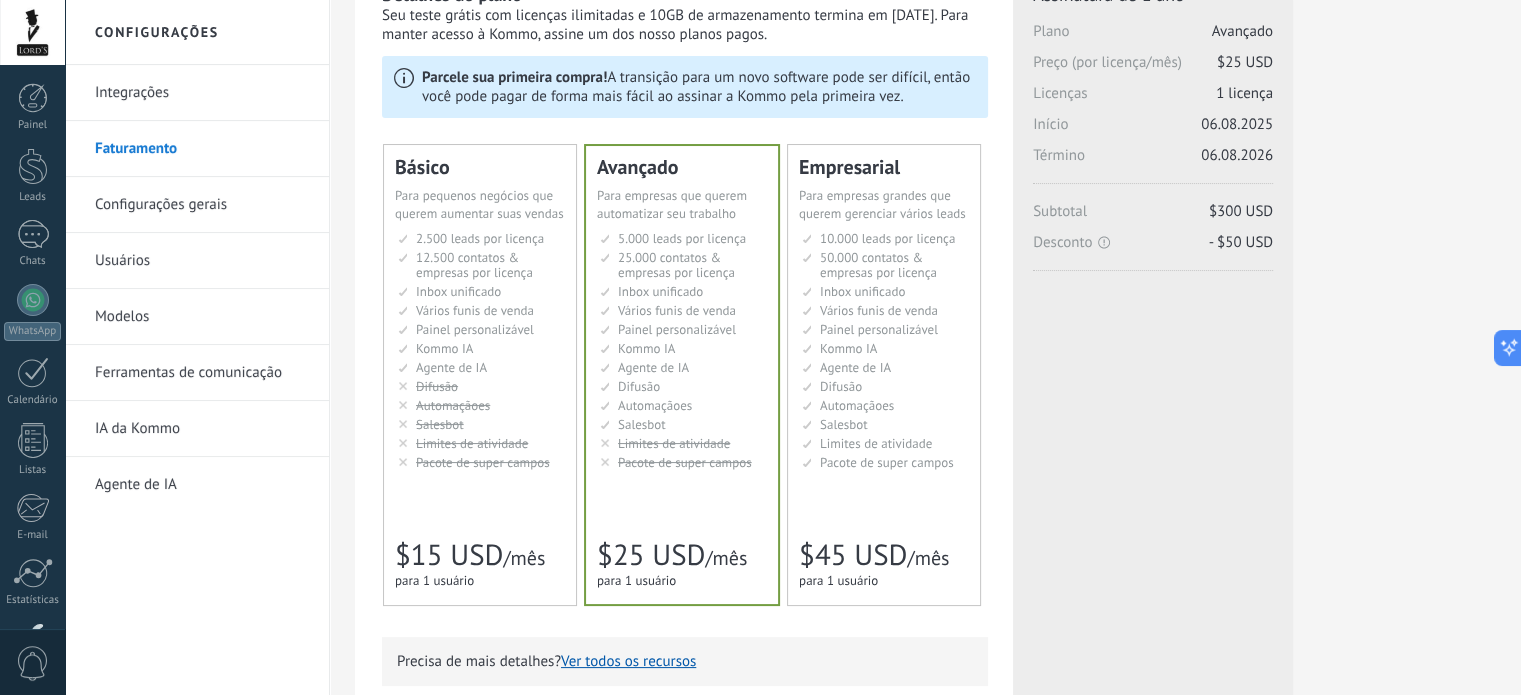 click on "Básico
Для увеличения продаж в малом бизнесе
For small businesses that want to boost sales quickly
Para pequeñas empresas que quieren aumentar las ventas
对于数量较少的小型销售团队
Para pequenos negócios que querem aumentar suas vendas
Untuk bisnis kecil yang ingin meningkatkan penjualan dengan cepat
Küçük işletmelerin satışlarını hızlandırması için
2.500 сделок на место
2.500 leads per seat
2.500 leads por licencia
添加线索和联系人
2.500 leads por licença
2.500 lead per slot
Lisans başına 2.500 müşteri
12.500 контактов & компаний на место
12.500 contacts & companies per seat
12.500 contactos & empresas por licencia" at bounding box center [480, 375] 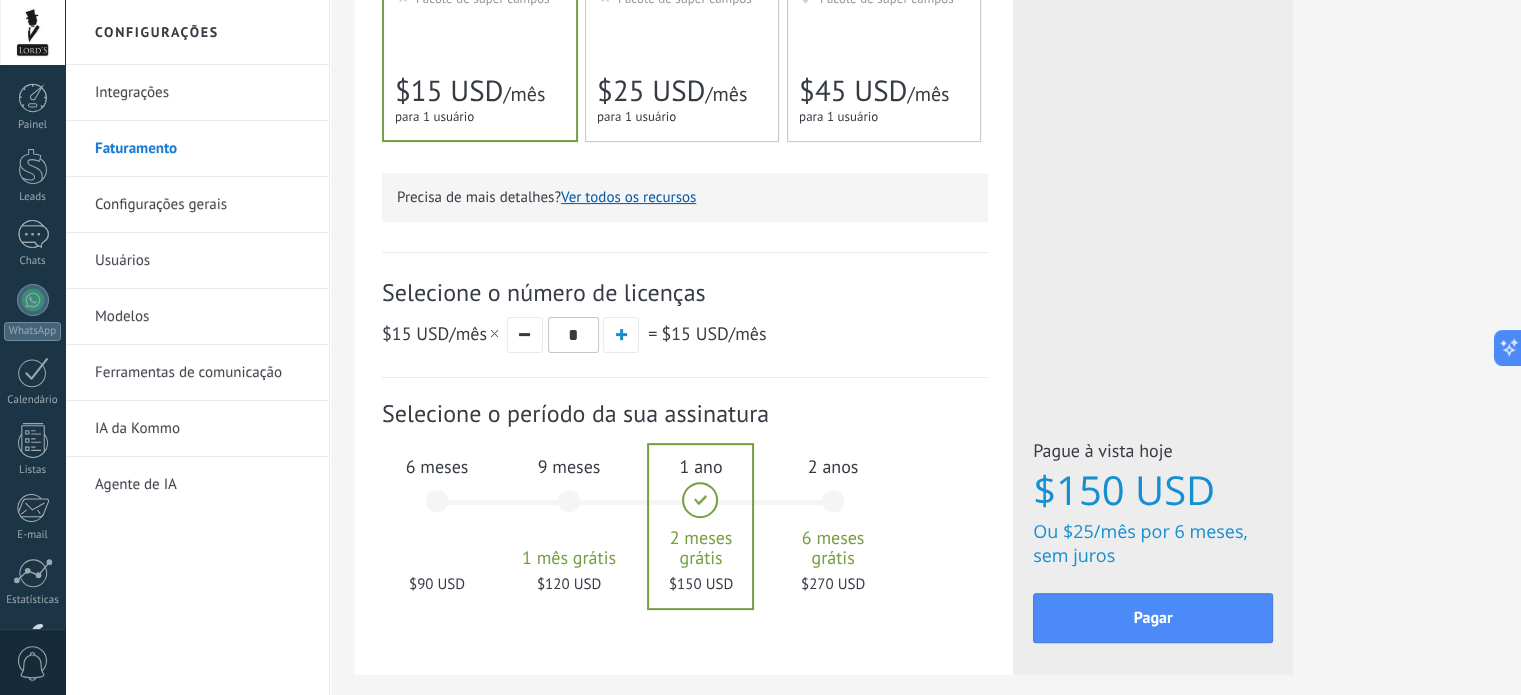 scroll, scrollTop: 600, scrollLeft: 0, axis: vertical 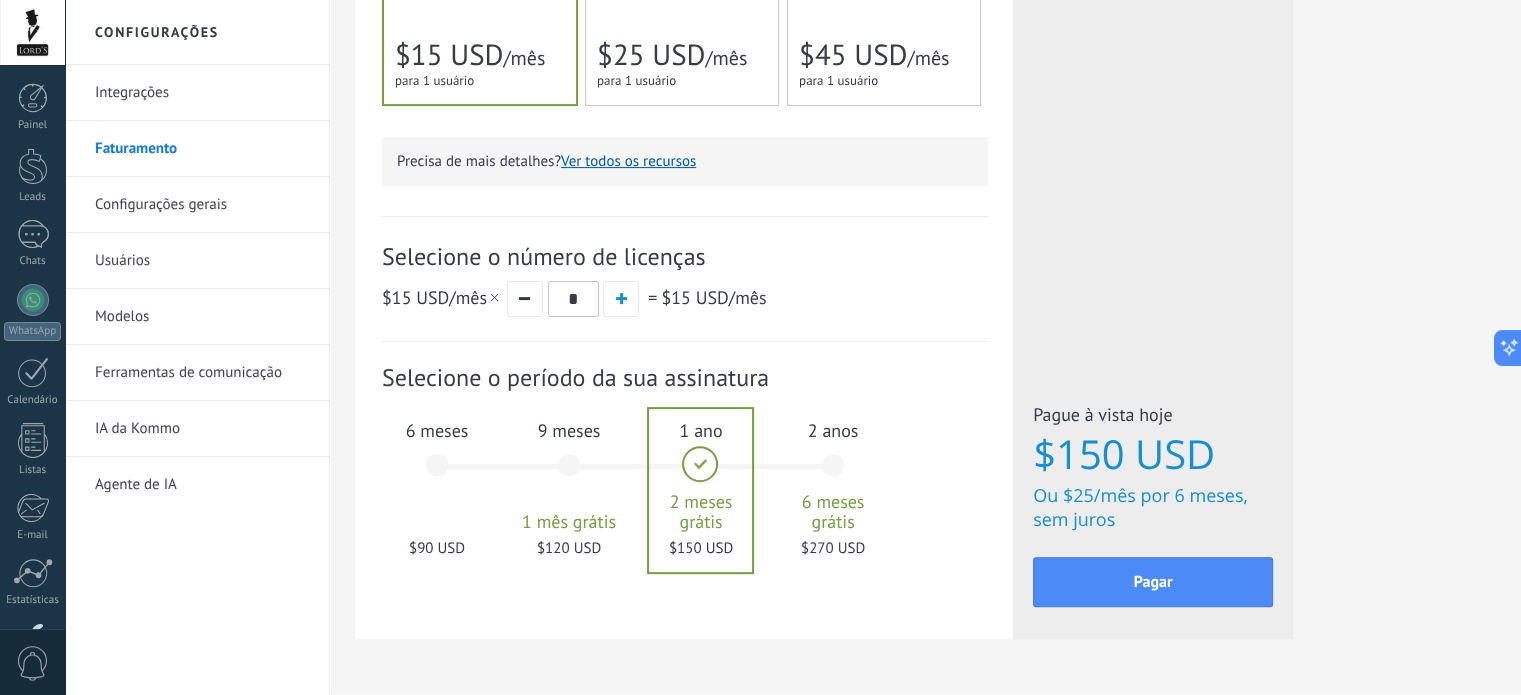 click on "6 meses
$90 USD" at bounding box center (437, 474) 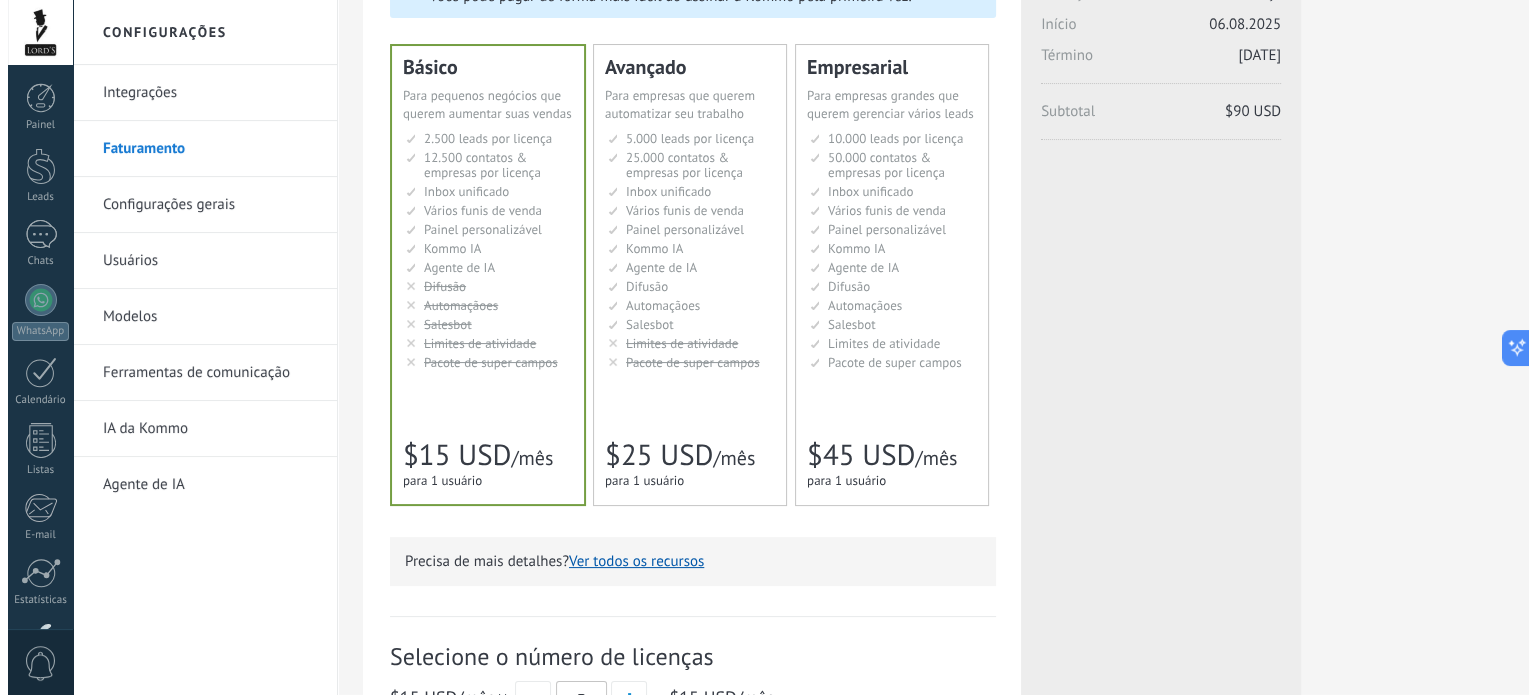 scroll, scrollTop: 600, scrollLeft: 0, axis: vertical 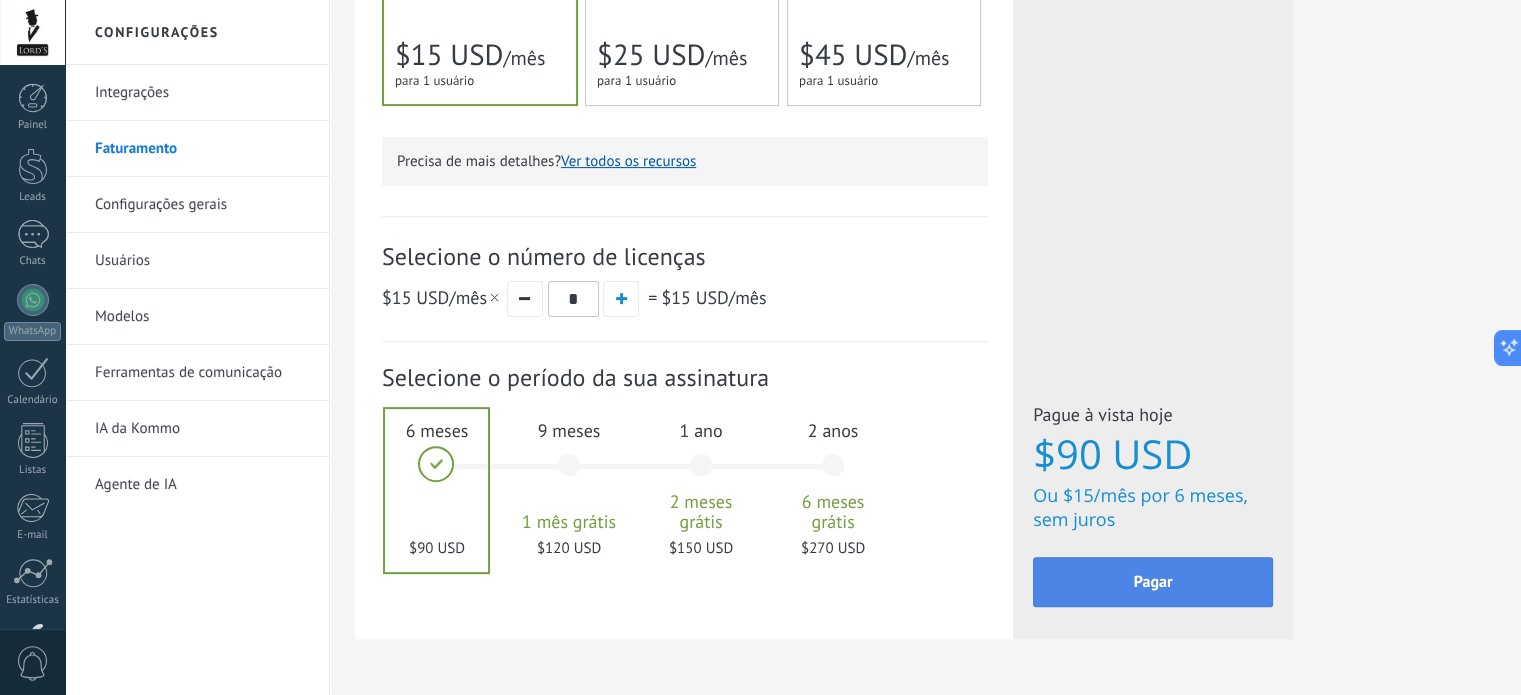 click on "Pagar" at bounding box center (1153, 582) 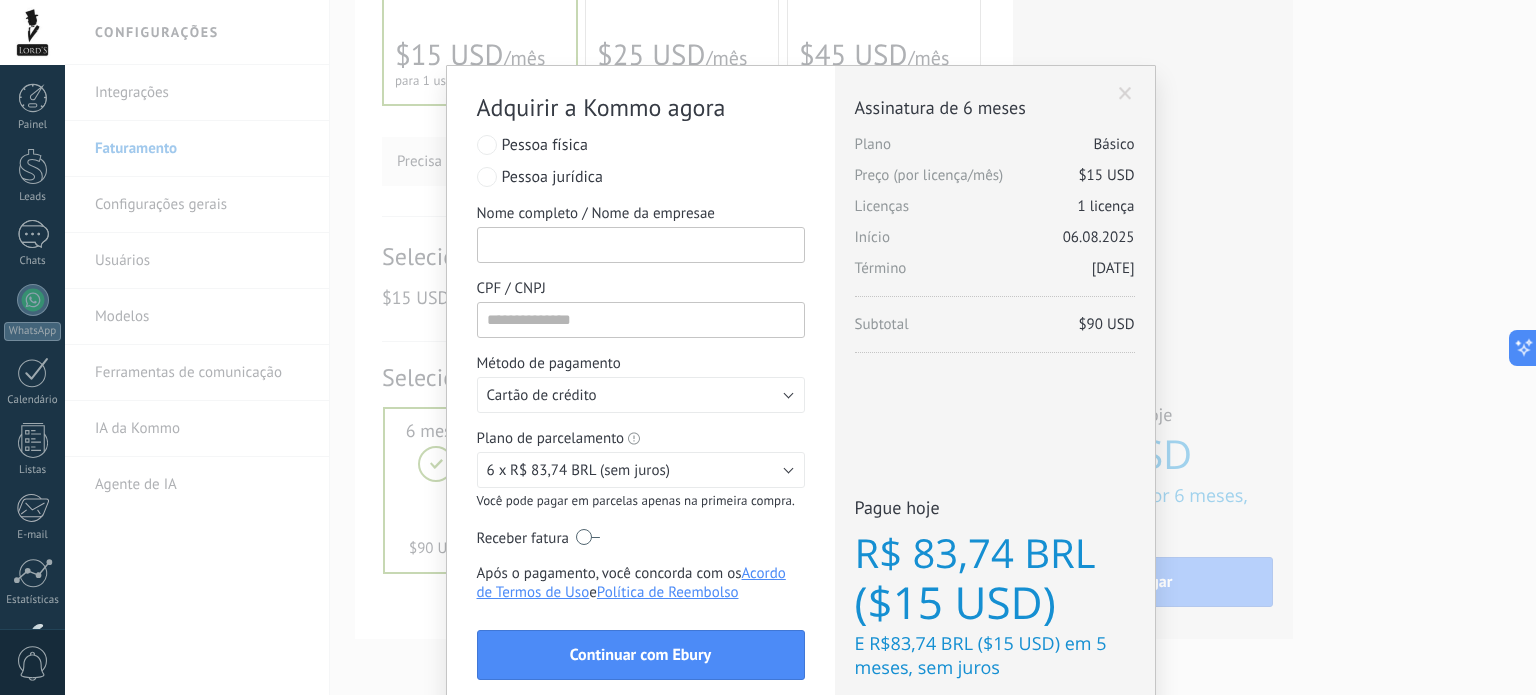 click on "Nome completo / Nome da empresae" at bounding box center [641, 245] 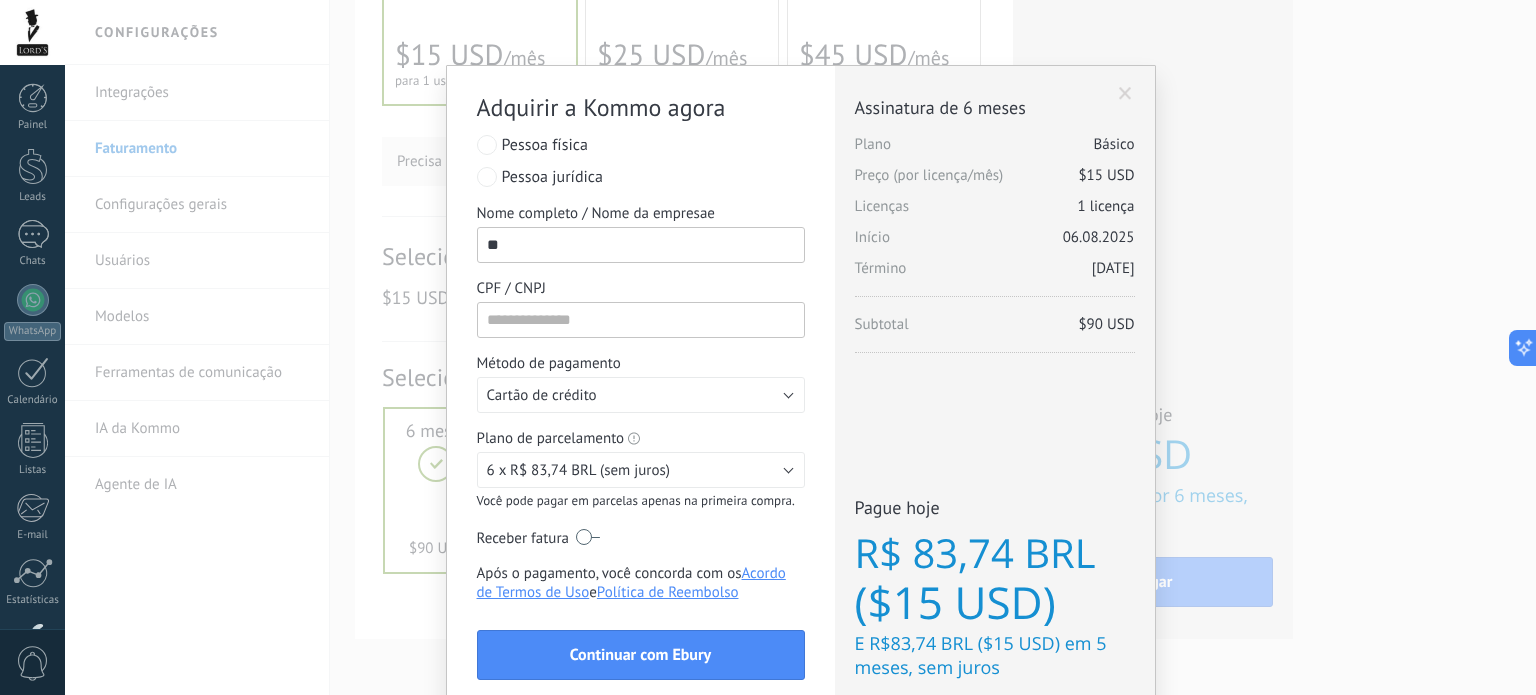 type on "*" 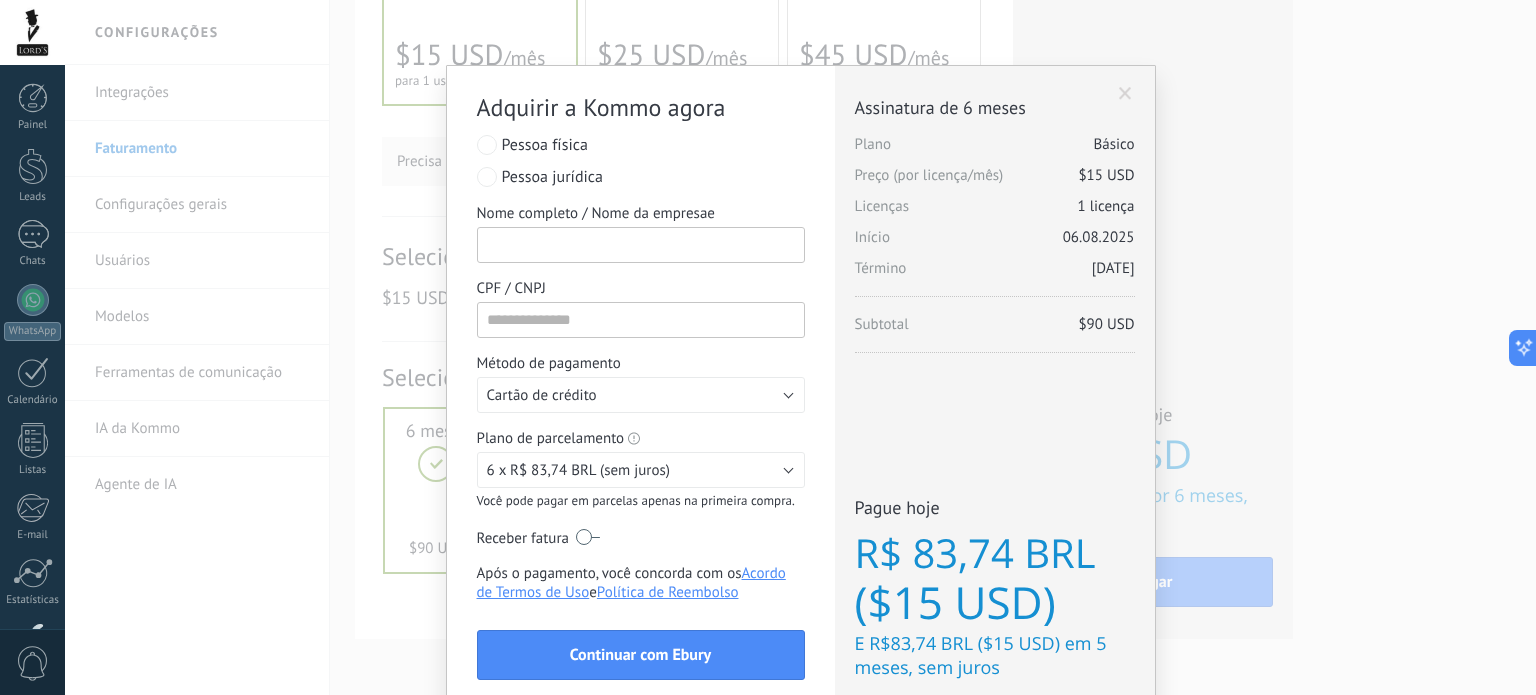 click on "Nome completo / Nome da empresae" at bounding box center (641, 245) 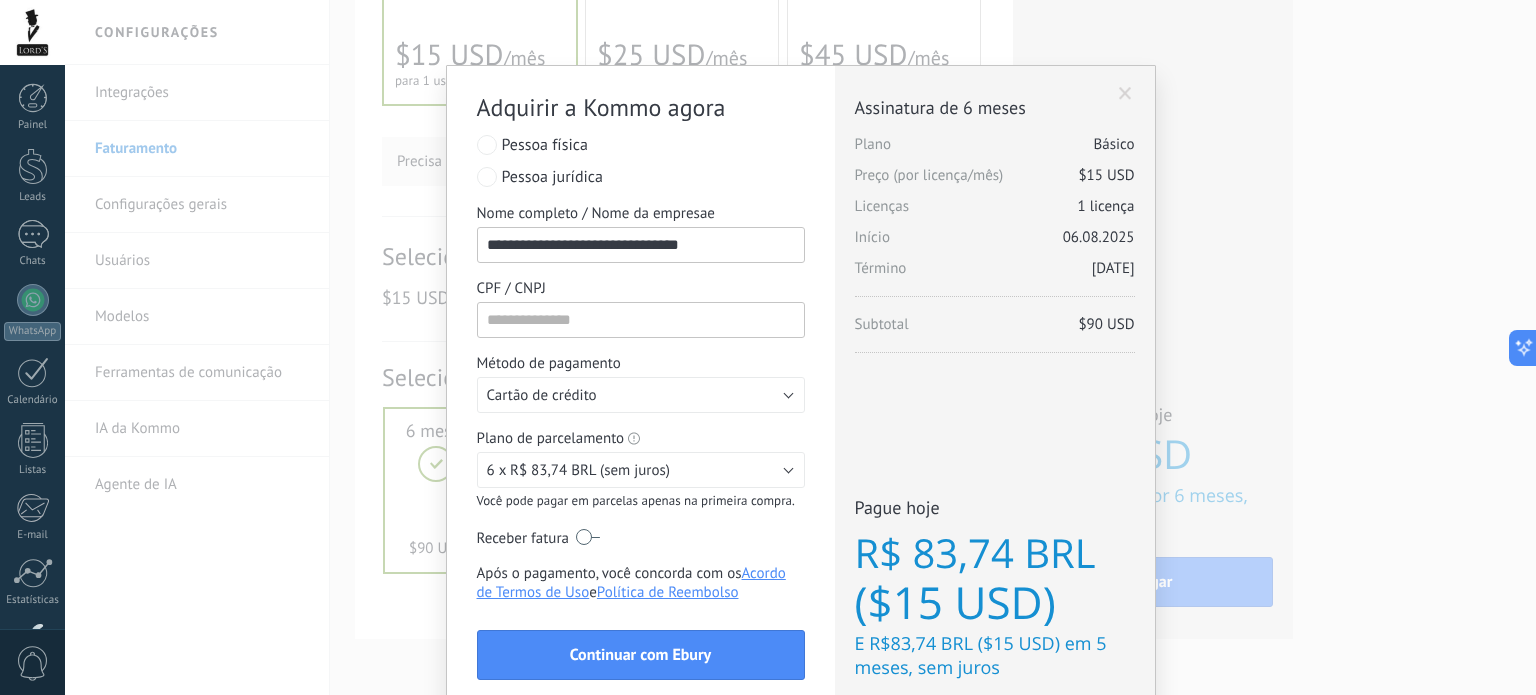 type on "**********" 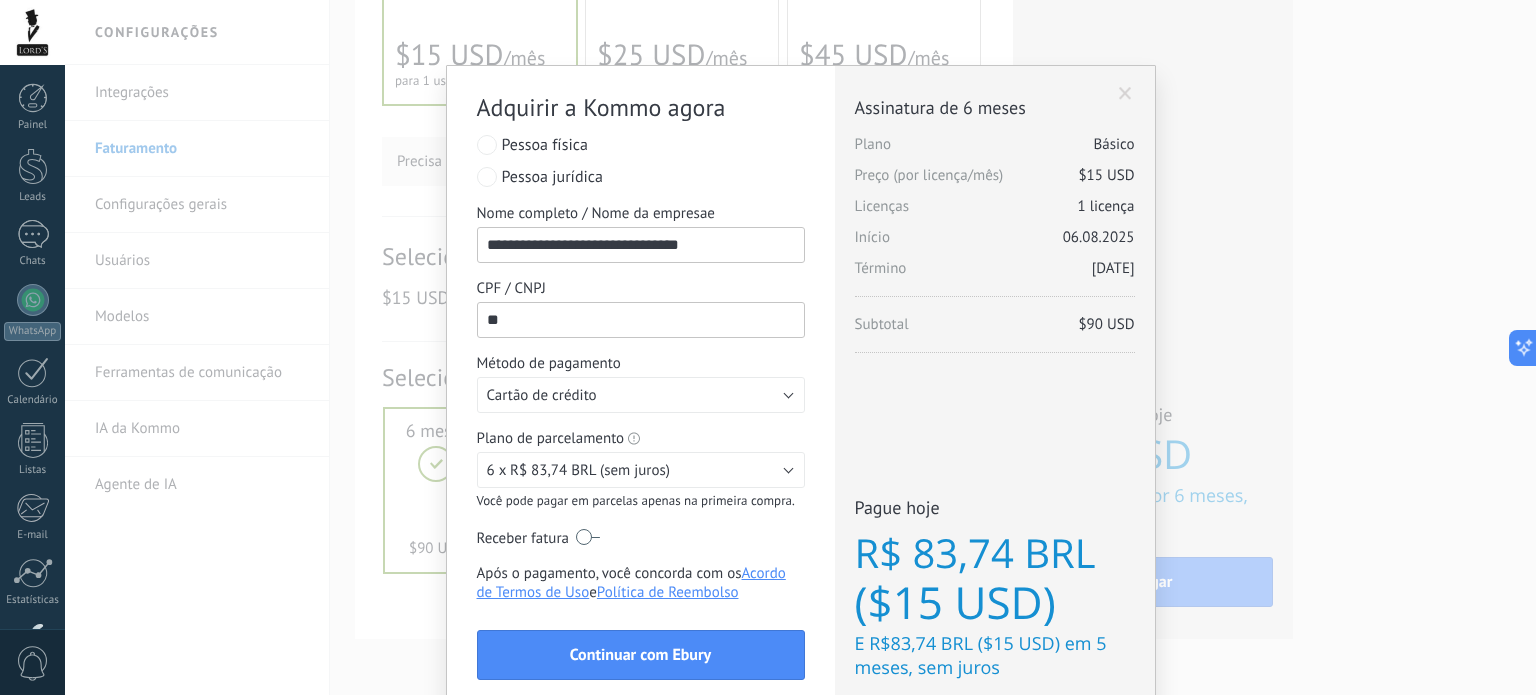 type on "*" 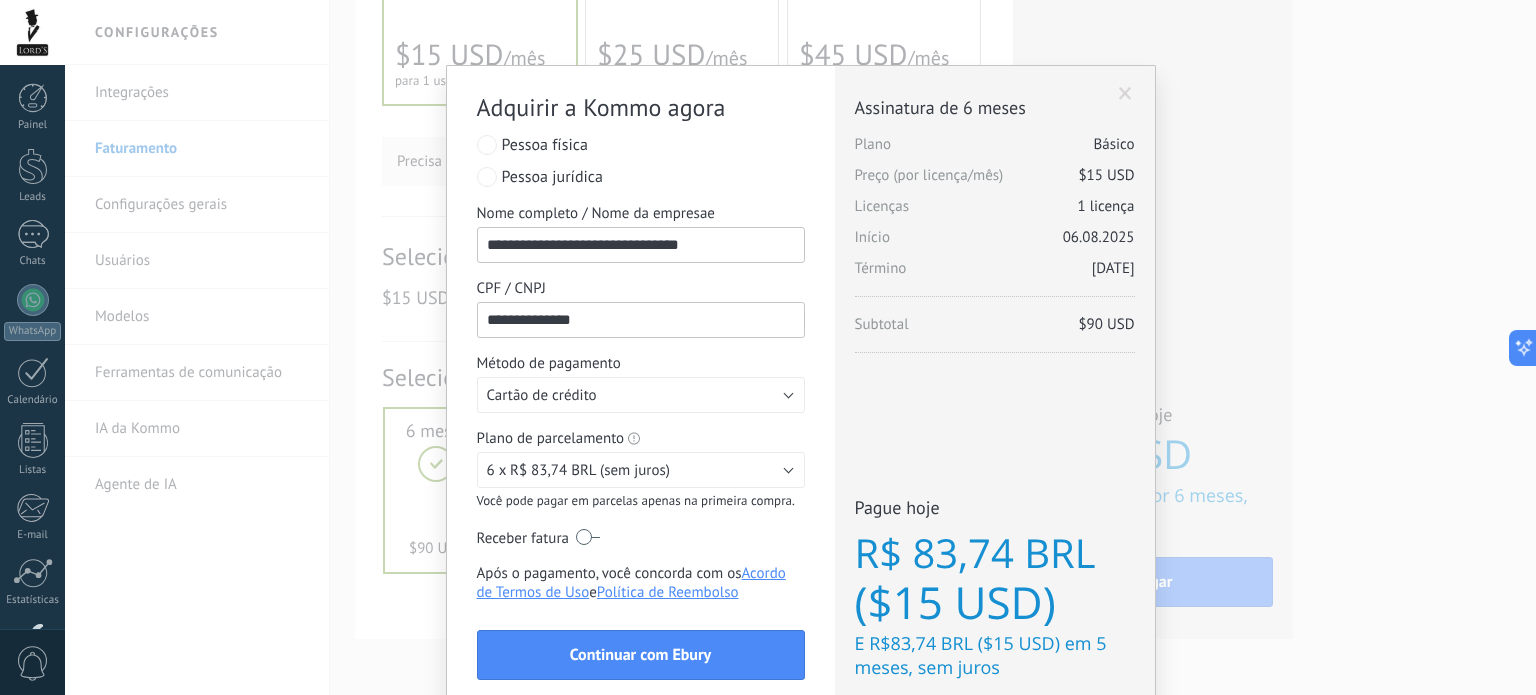 type on "**********" 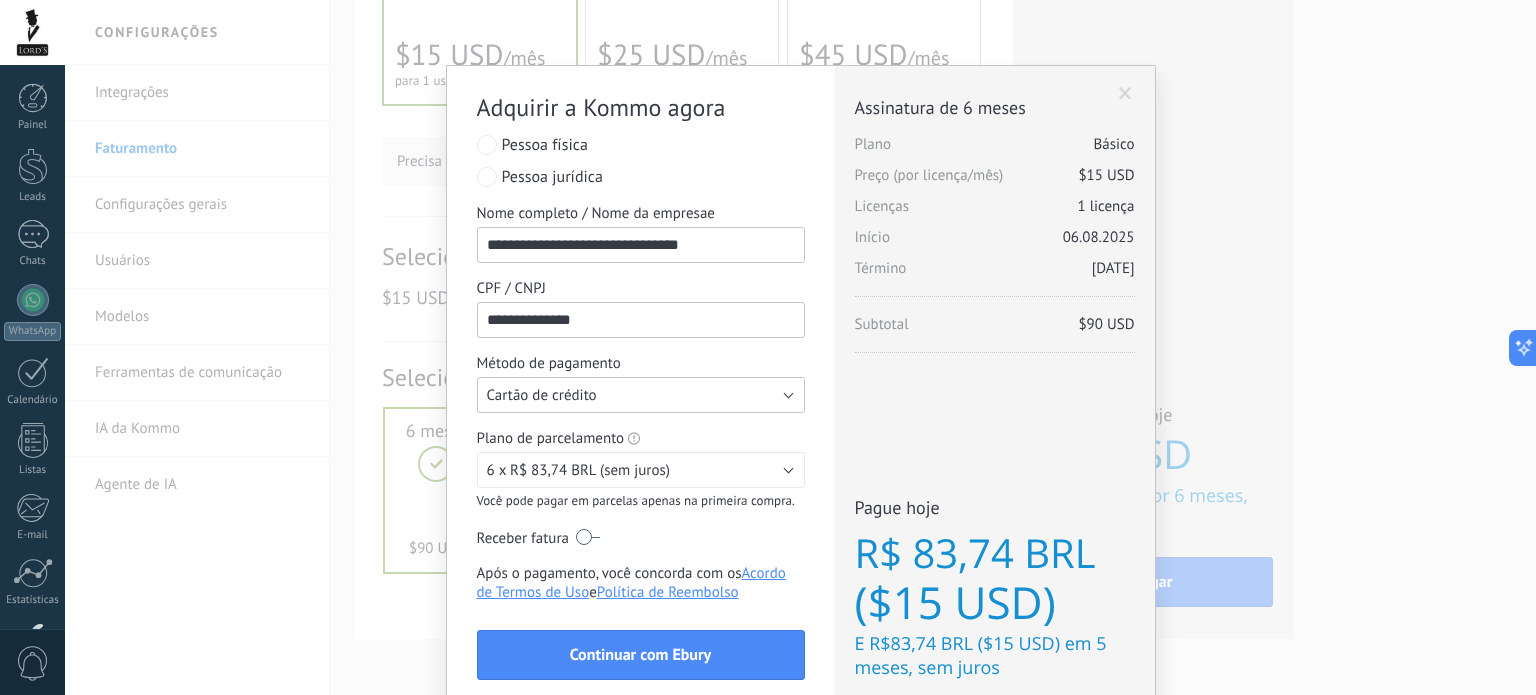 click on "Cartão de crédito" at bounding box center (641, 395) 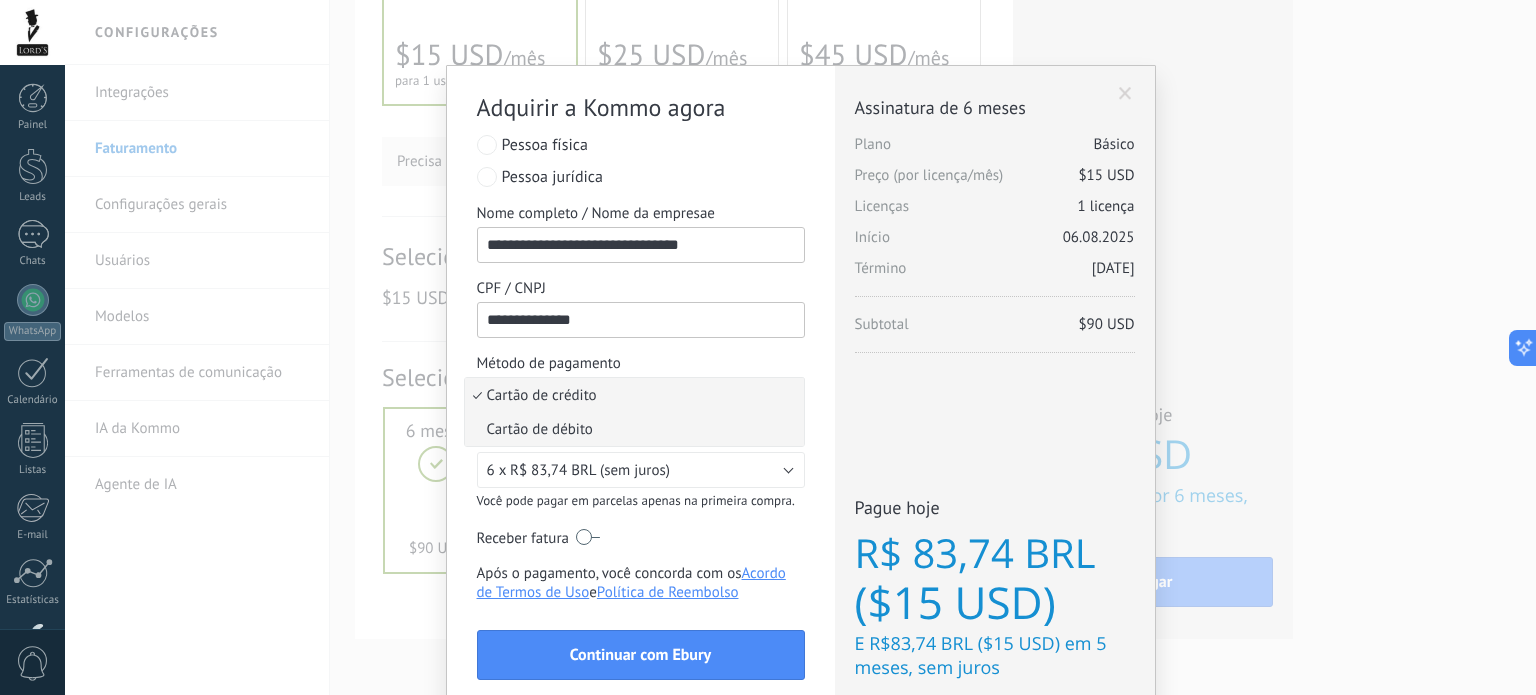 click on "Cartão de débito" at bounding box center [631, 429] 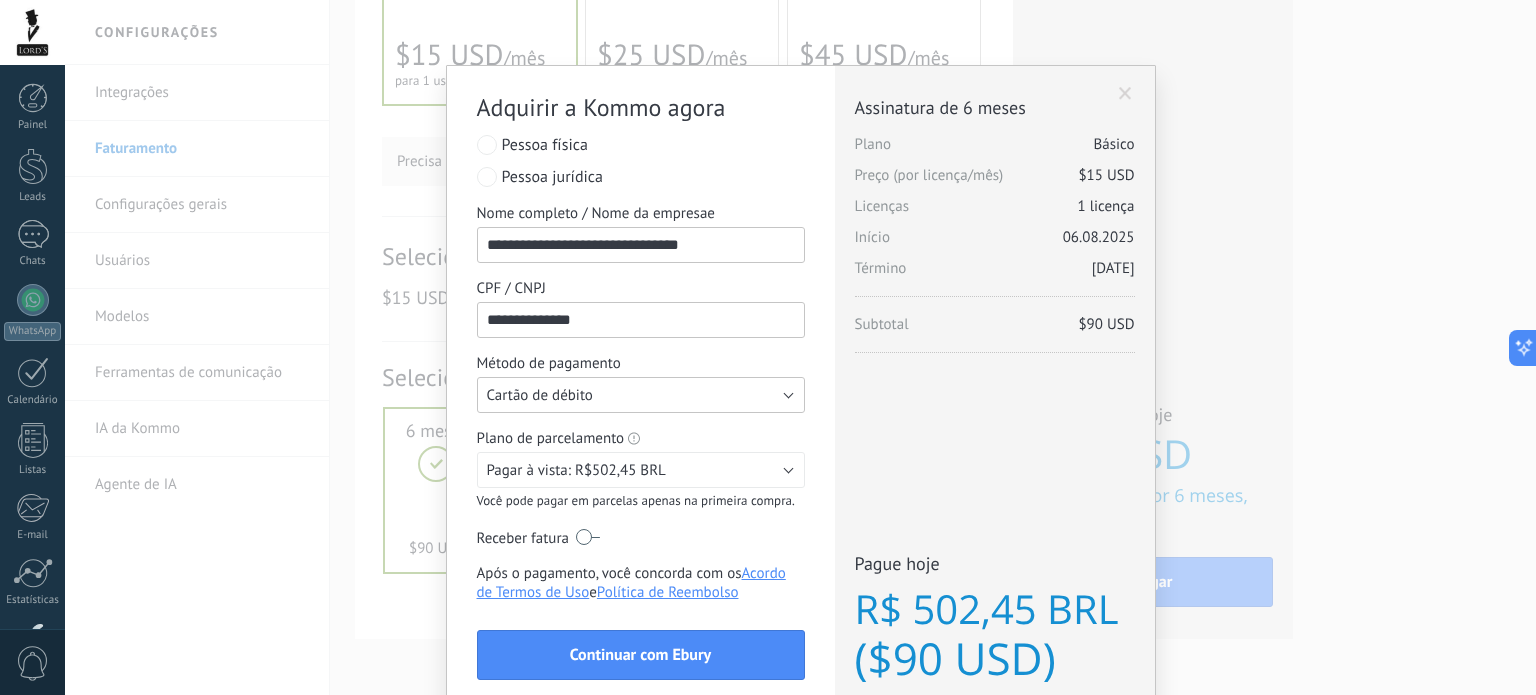 click on "Cartão de débito" at bounding box center [641, 395] 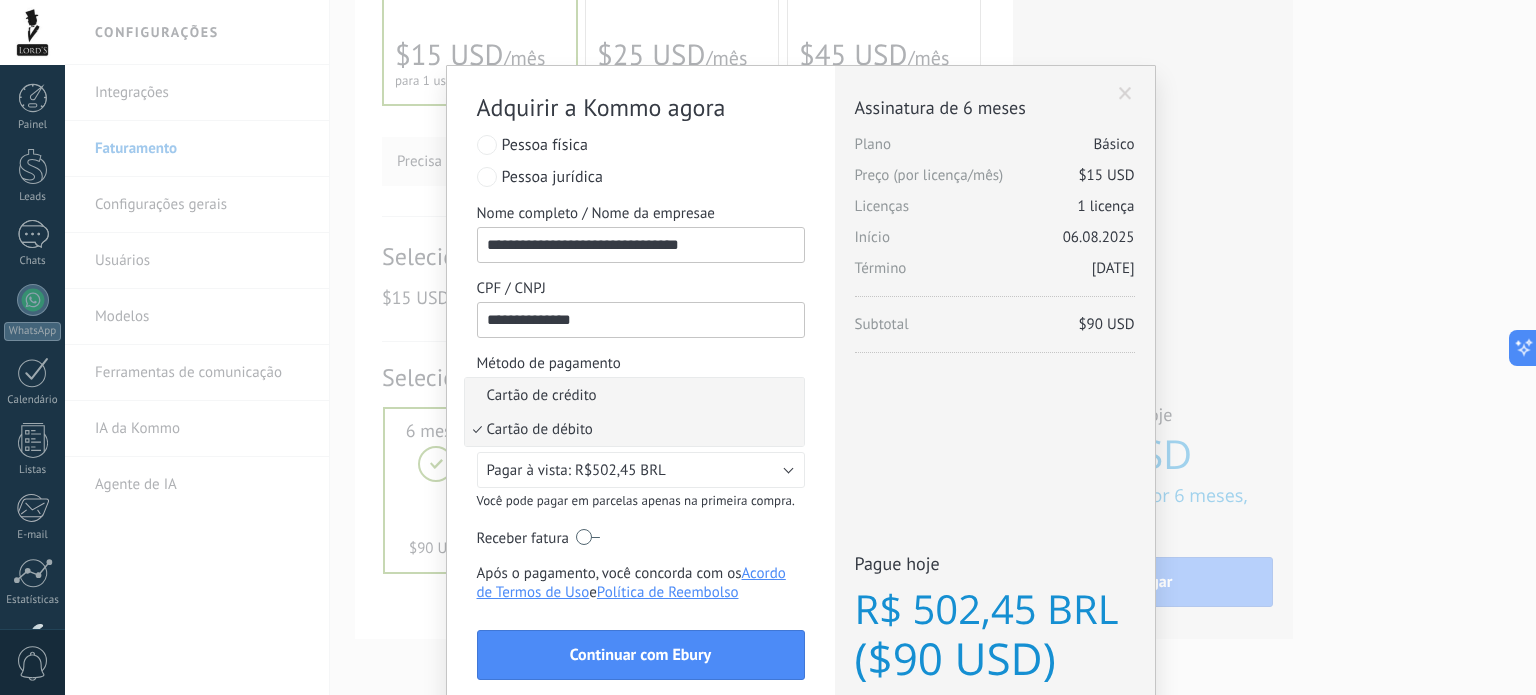 click on "Cartão de crédito" at bounding box center (631, 395) 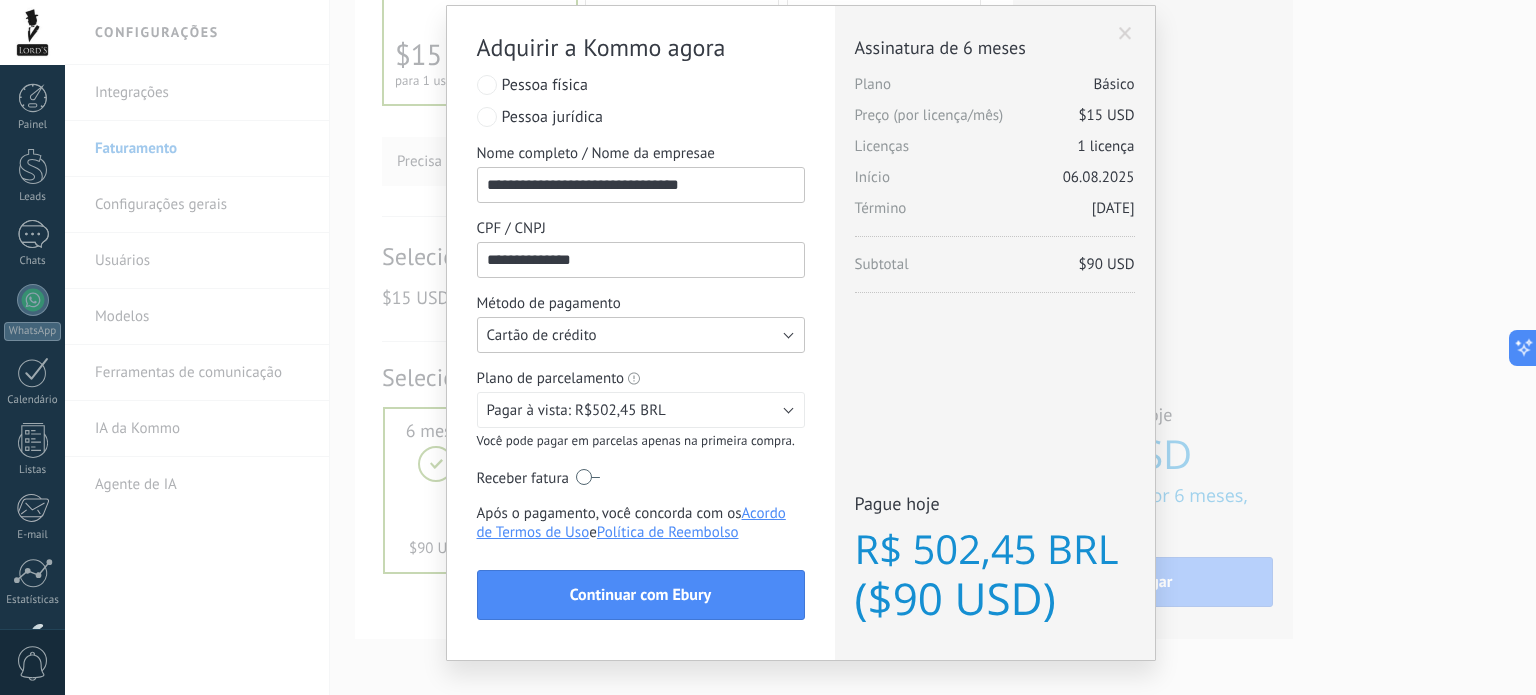 scroll, scrollTop: 93, scrollLeft: 0, axis: vertical 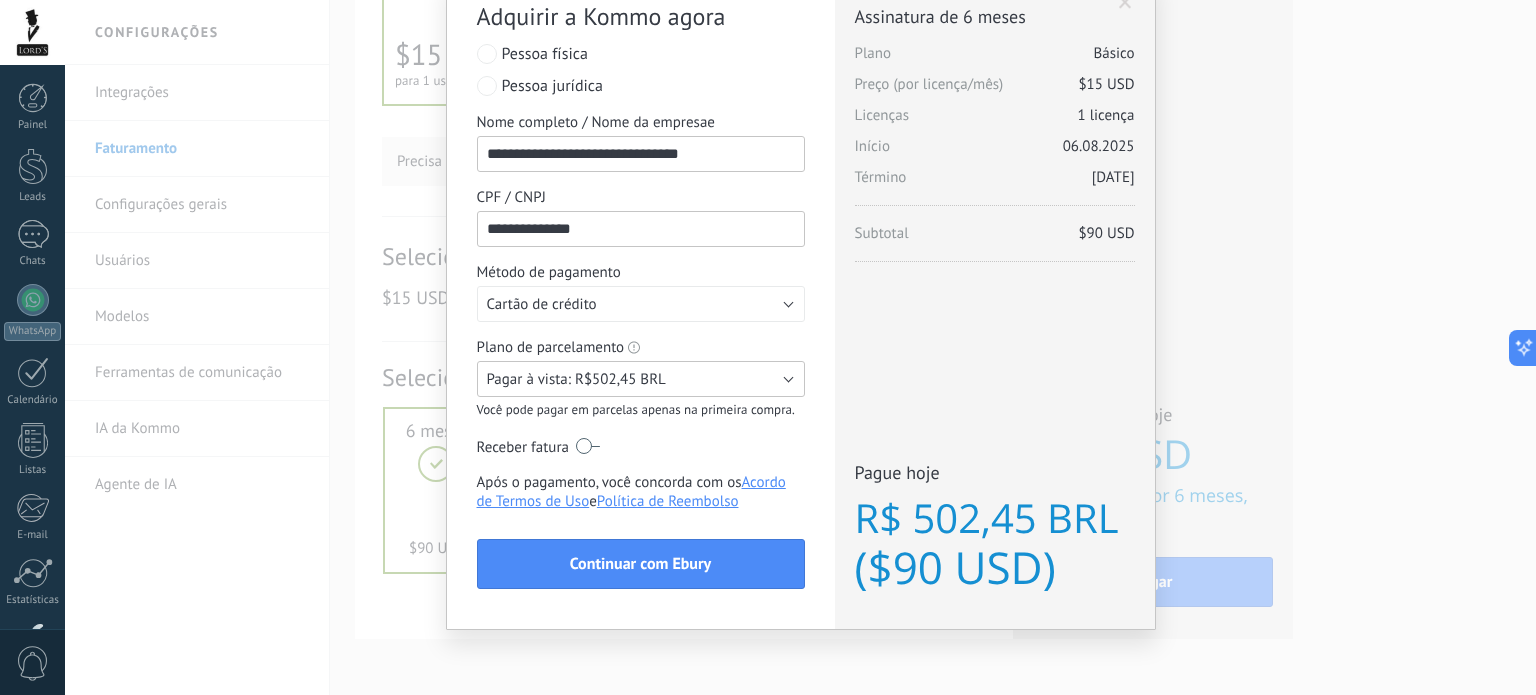 click on "Pagar à vista: R$502,45 BRL" at bounding box center (576, 379) 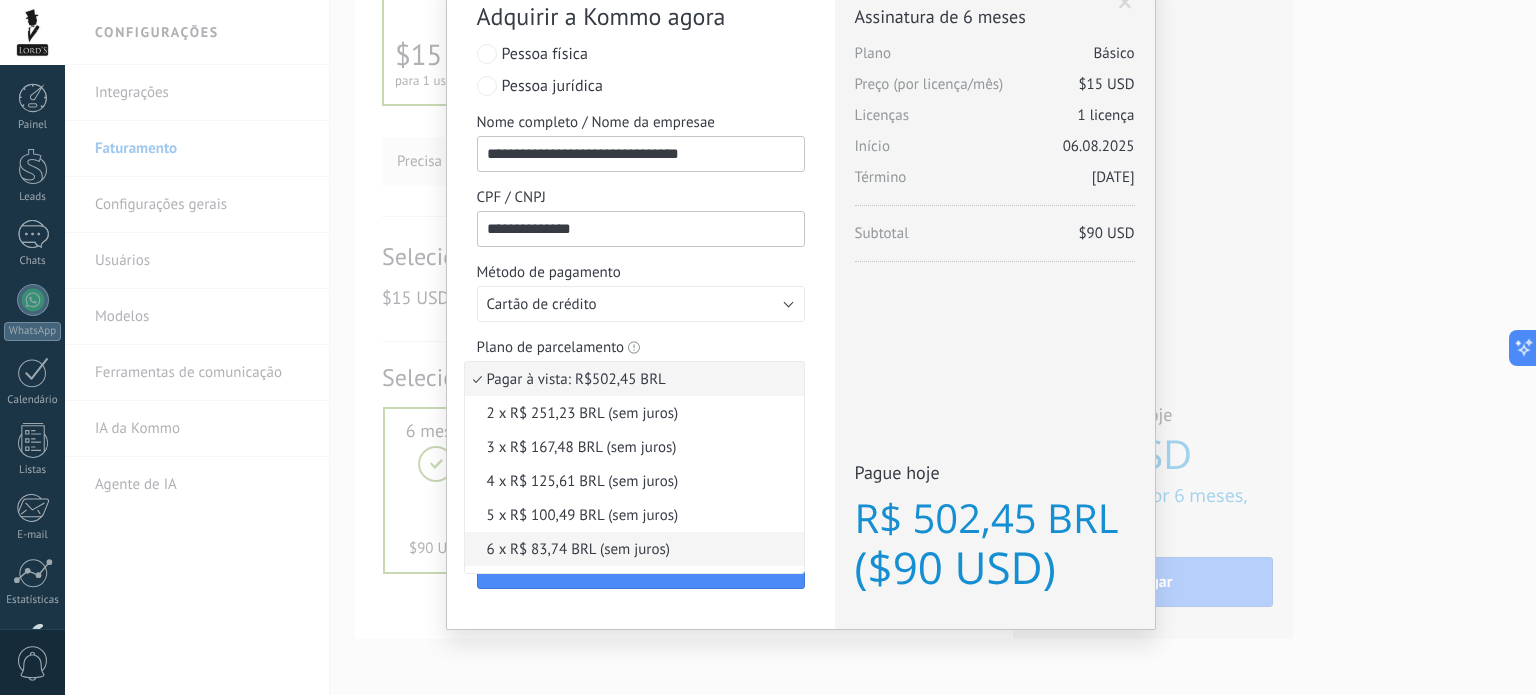 click on "6 x R$ 83,74 BRL (sem juros)" at bounding box center [631, 549] 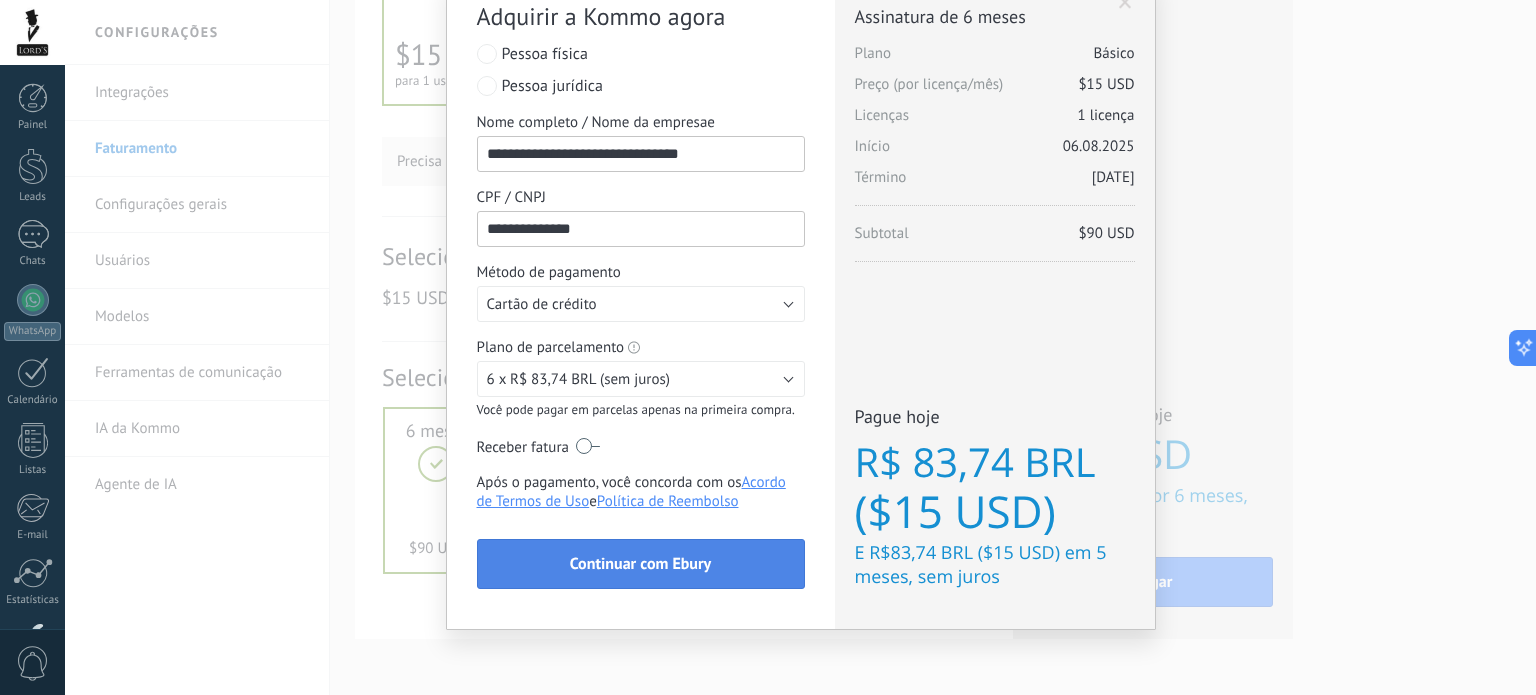 click on "Continuar com Ebury" at bounding box center (640, 564) 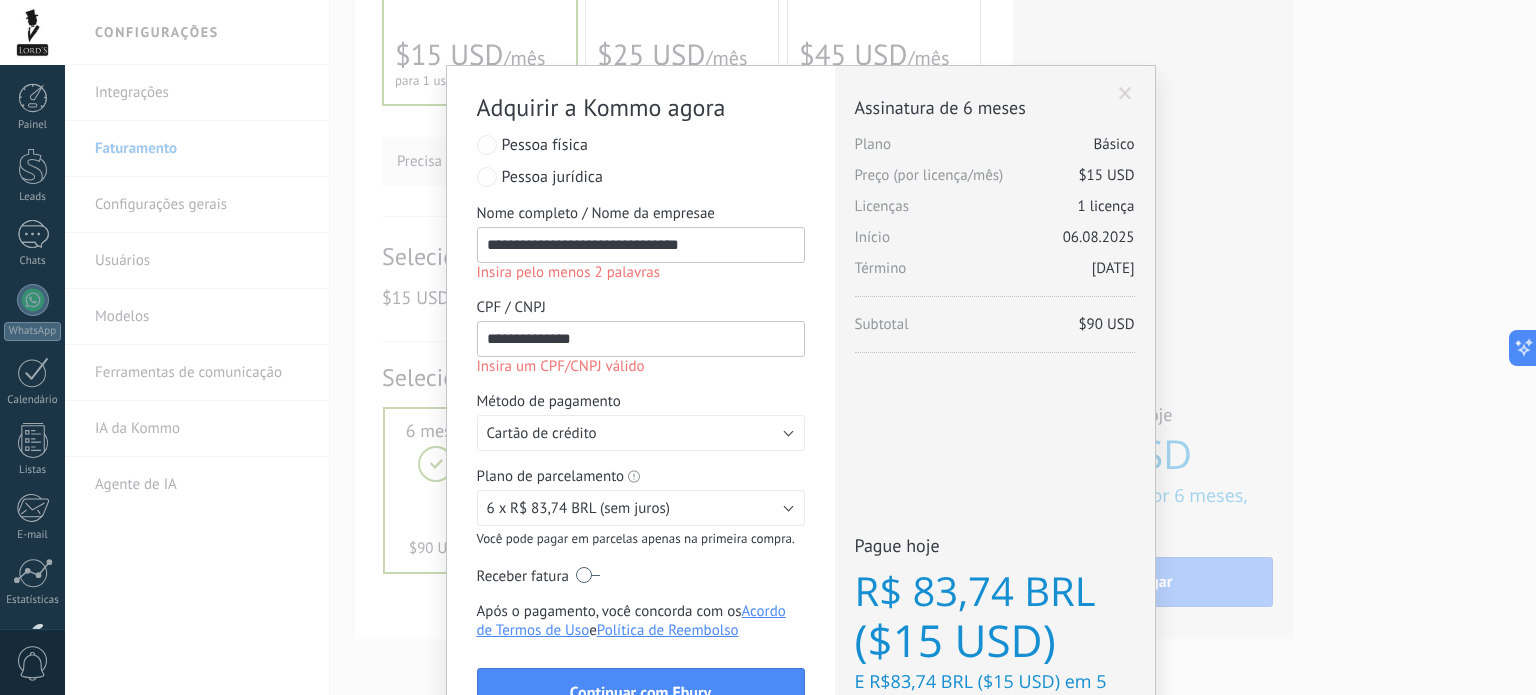 drag, startPoint x: 532, startPoint y: 244, endPoint x: 627, endPoint y: 253, distance: 95.42536 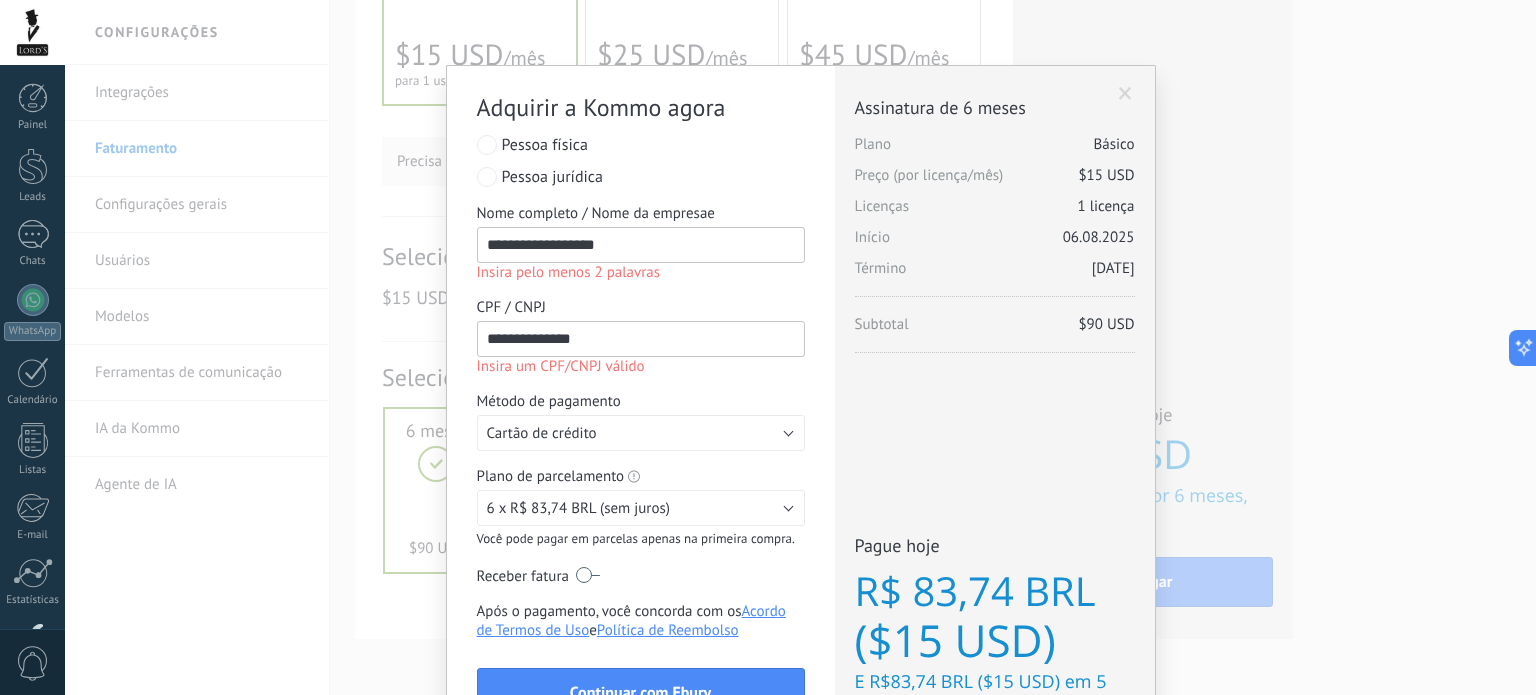 type on "**********" 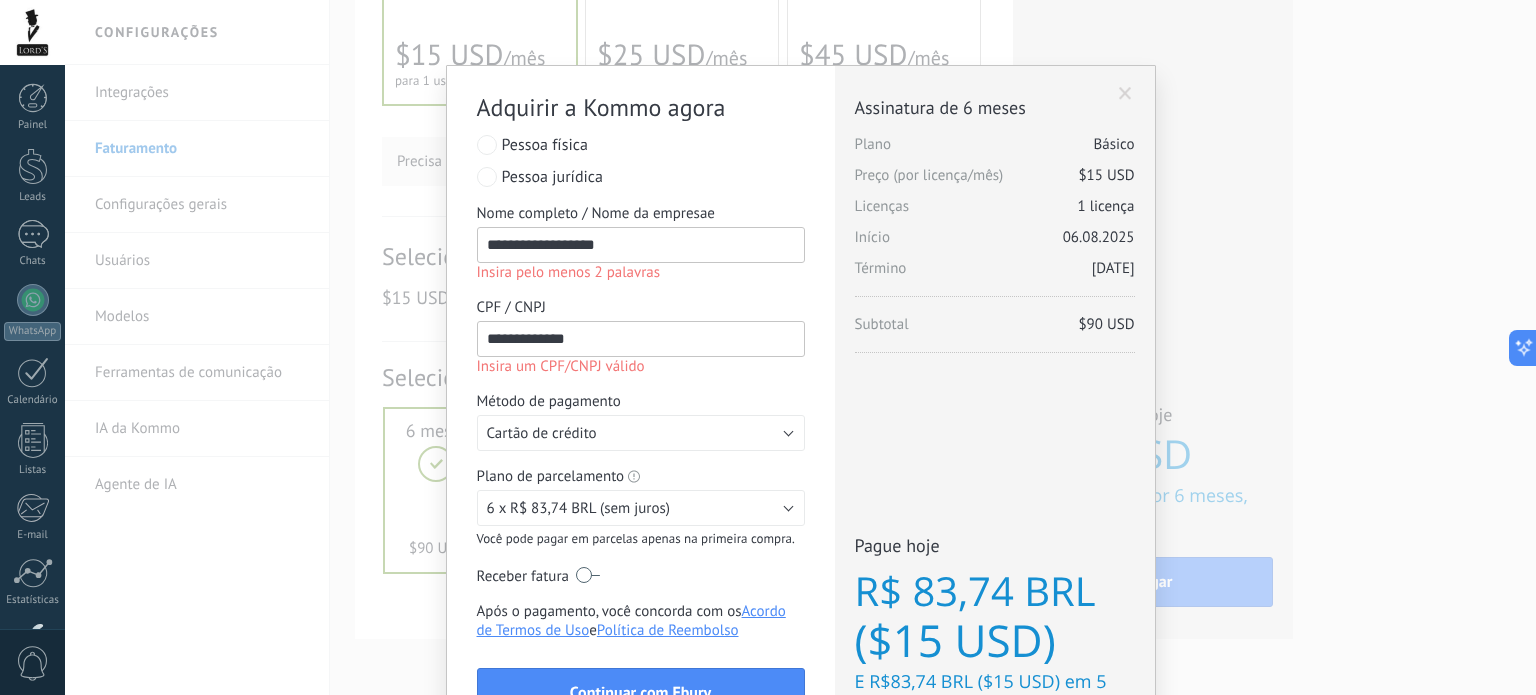 type on "**********" 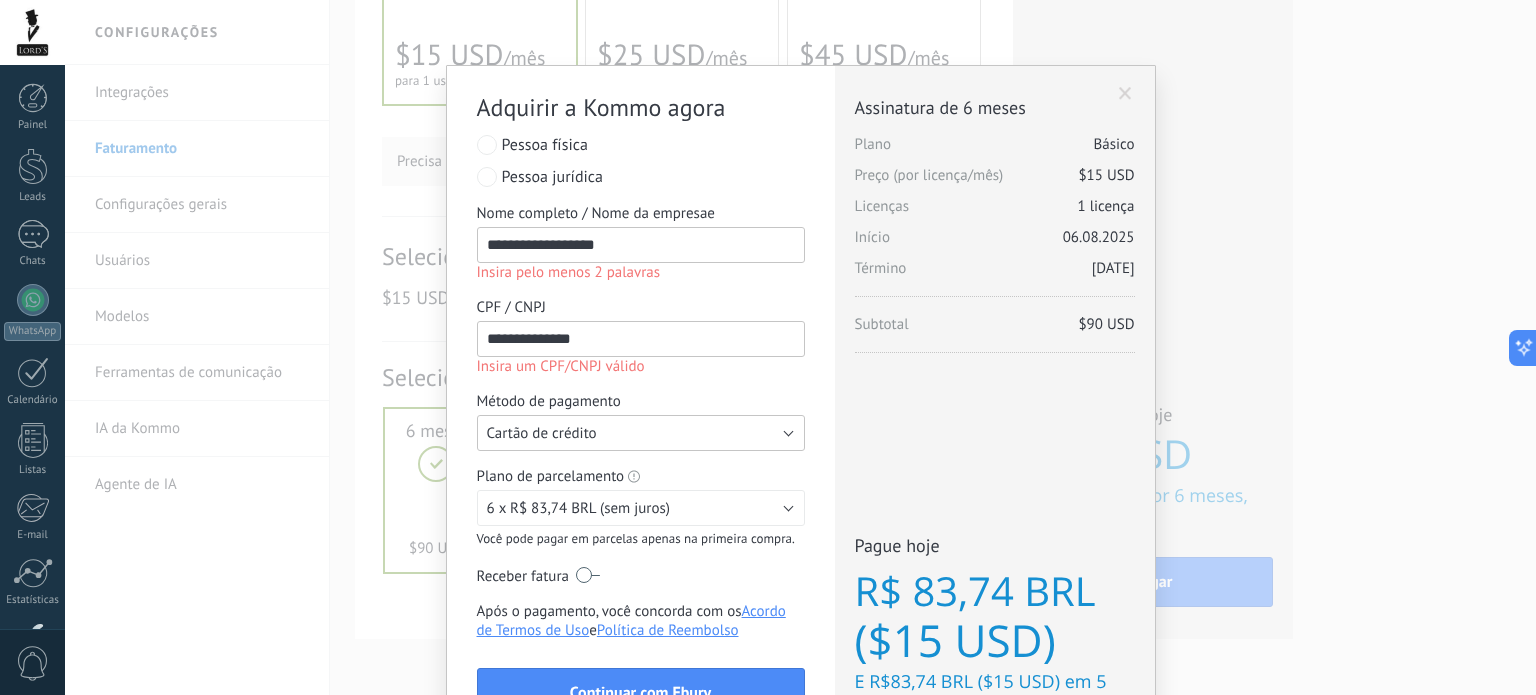 type 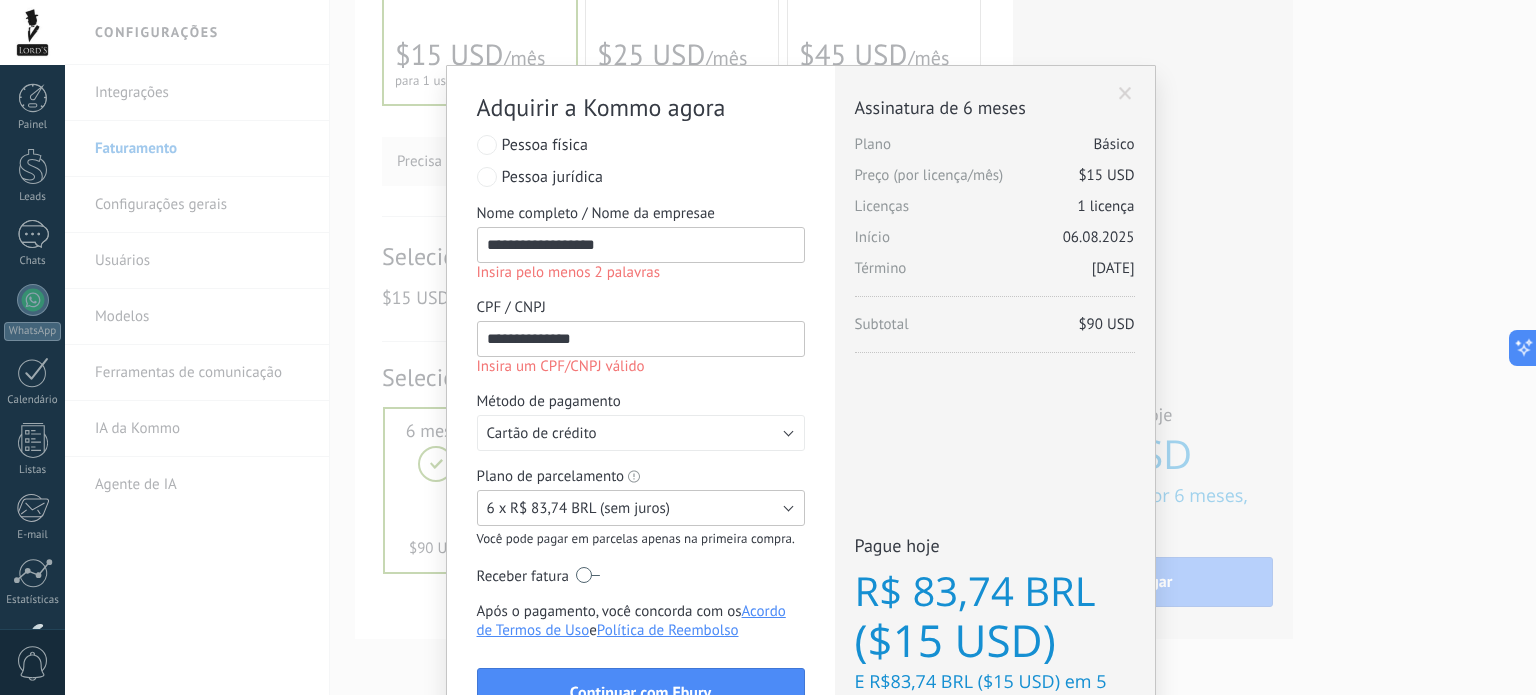 type 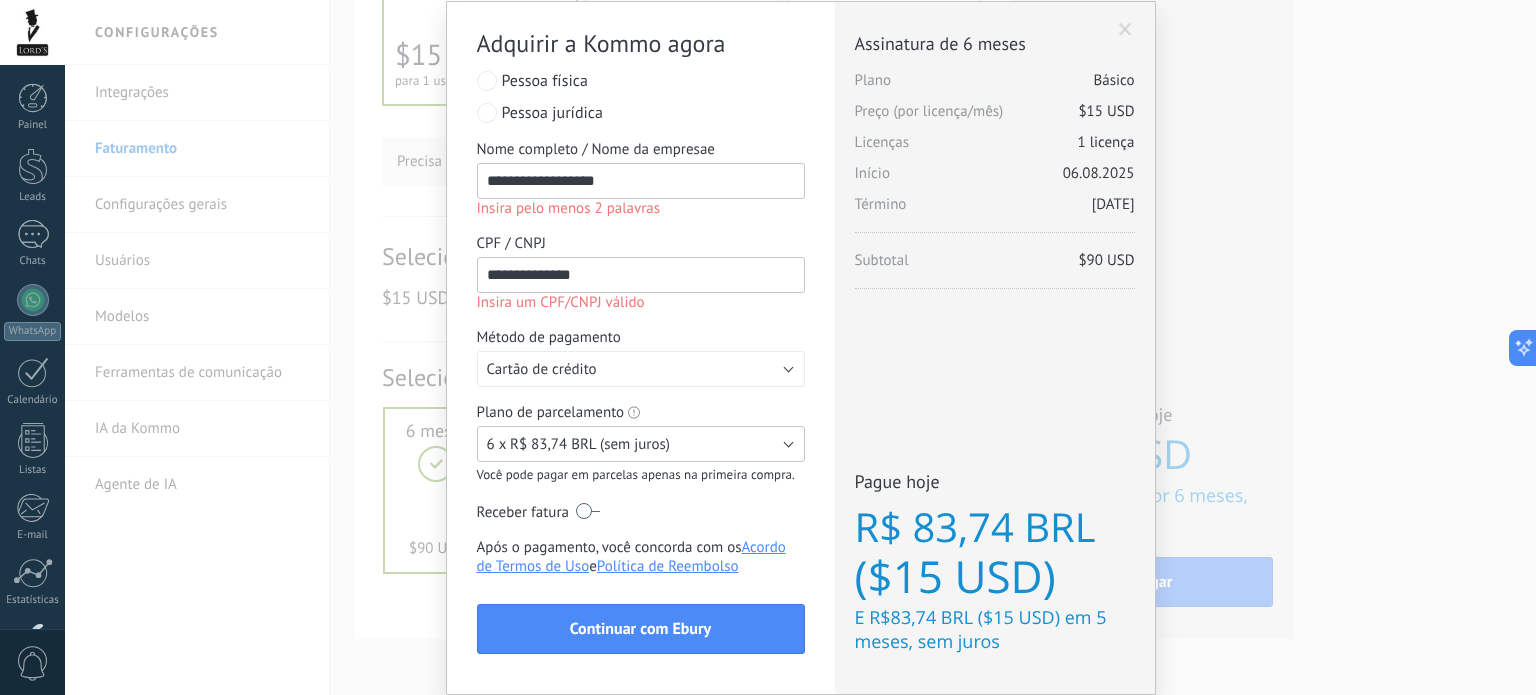 scroll, scrollTop: 100, scrollLeft: 0, axis: vertical 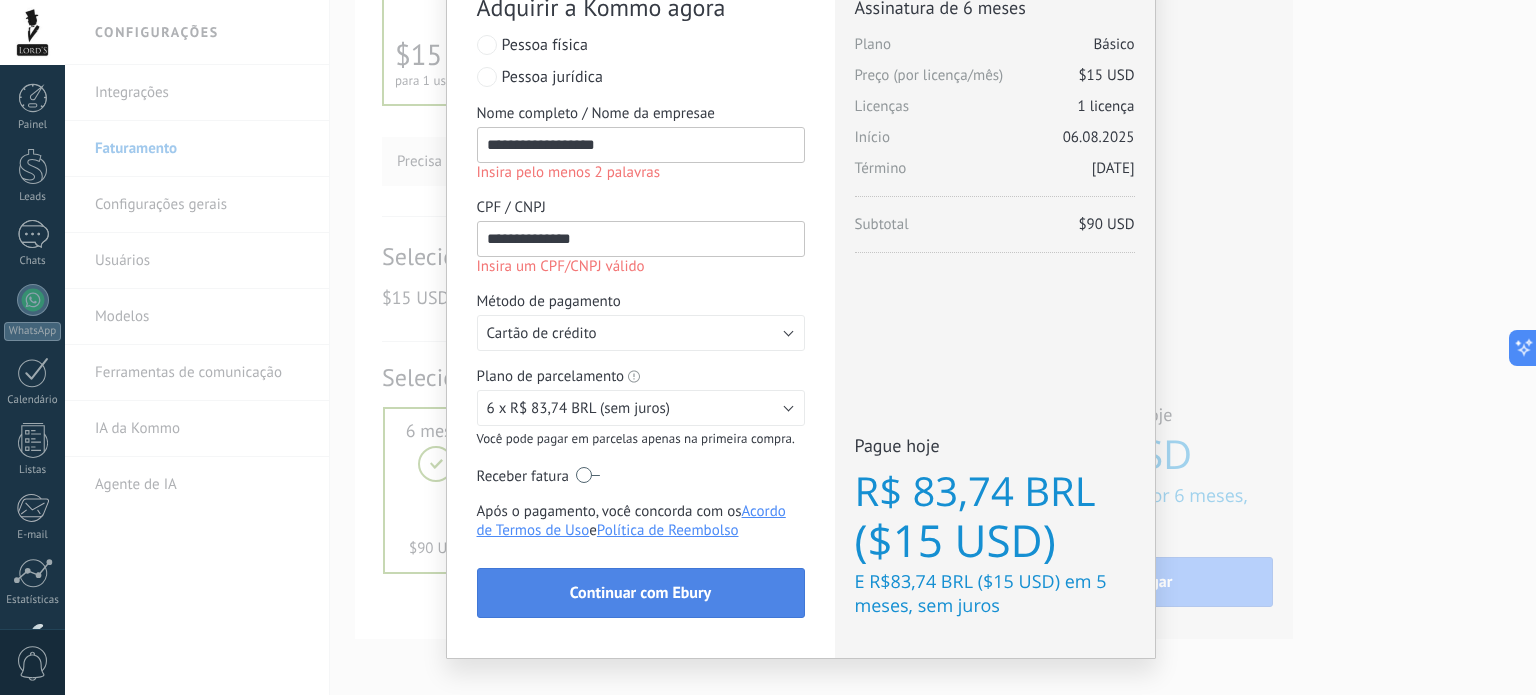 click on "Continuar com Ebury" at bounding box center [641, 593] 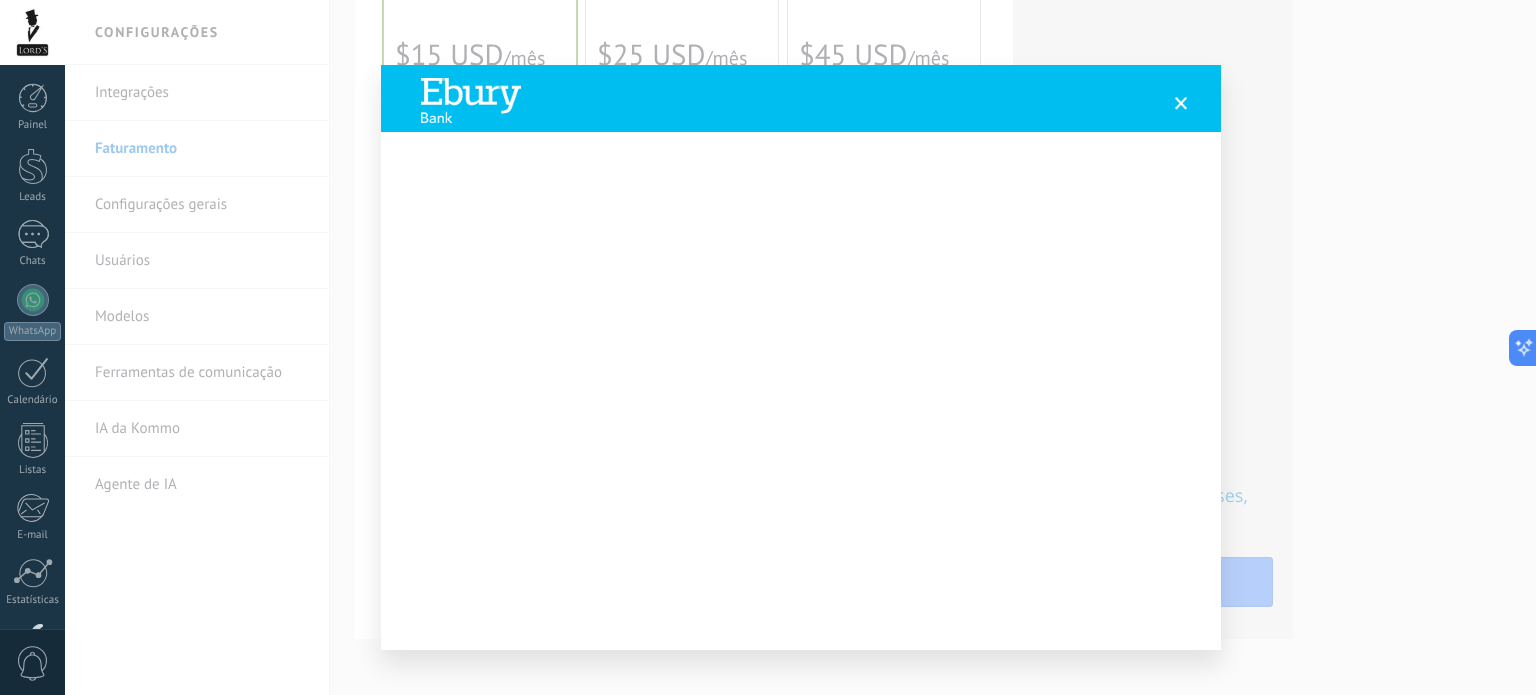 scroll, scrollTop: 88, scrollLeft: 0, axis: vertical 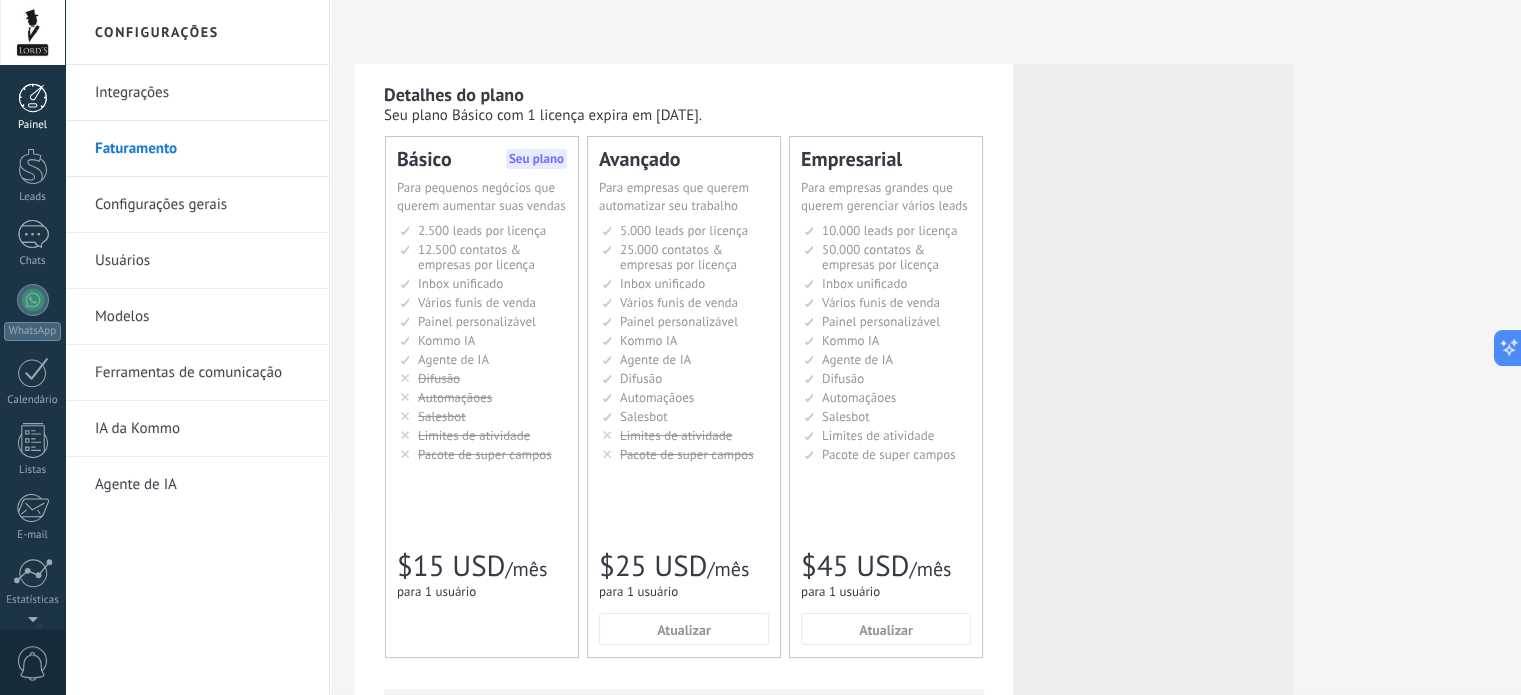 click at bounding box center (33, 98) 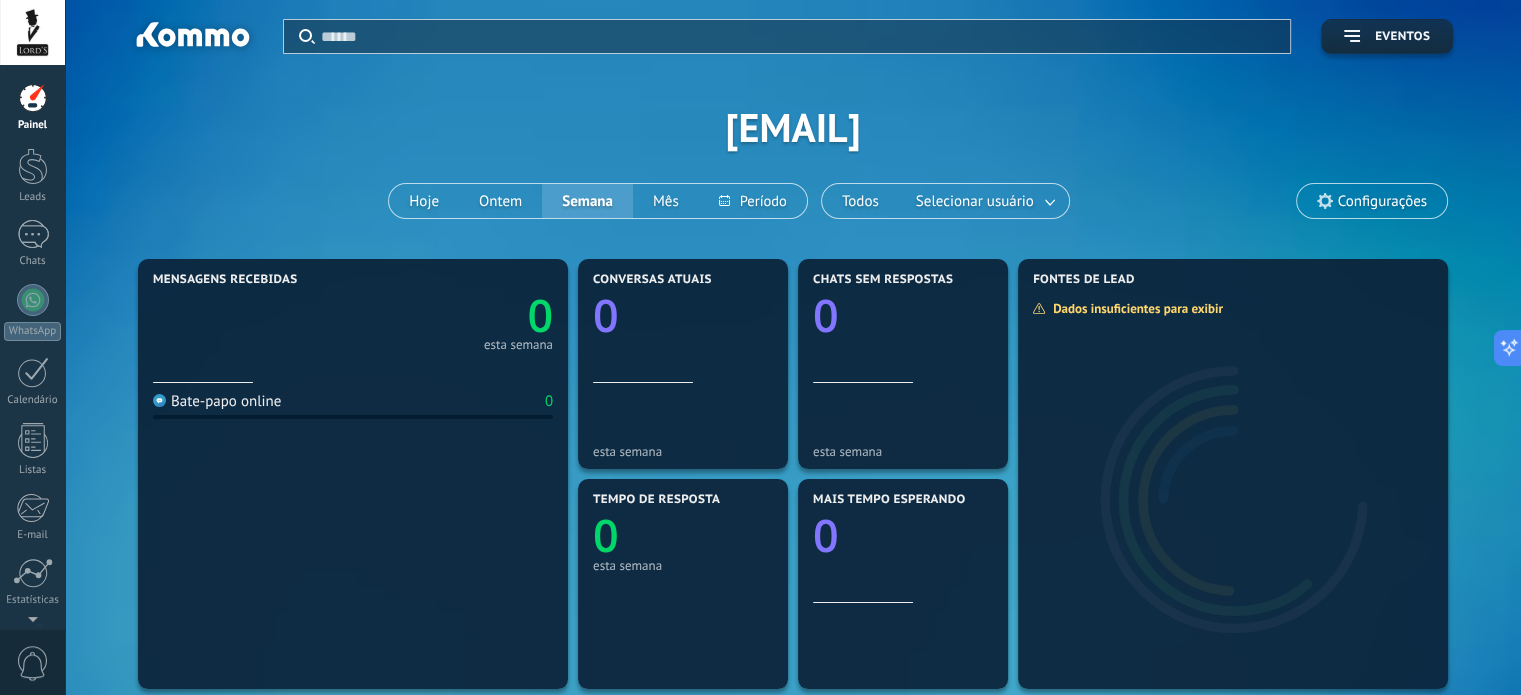 click at bounding box center (32, 32) 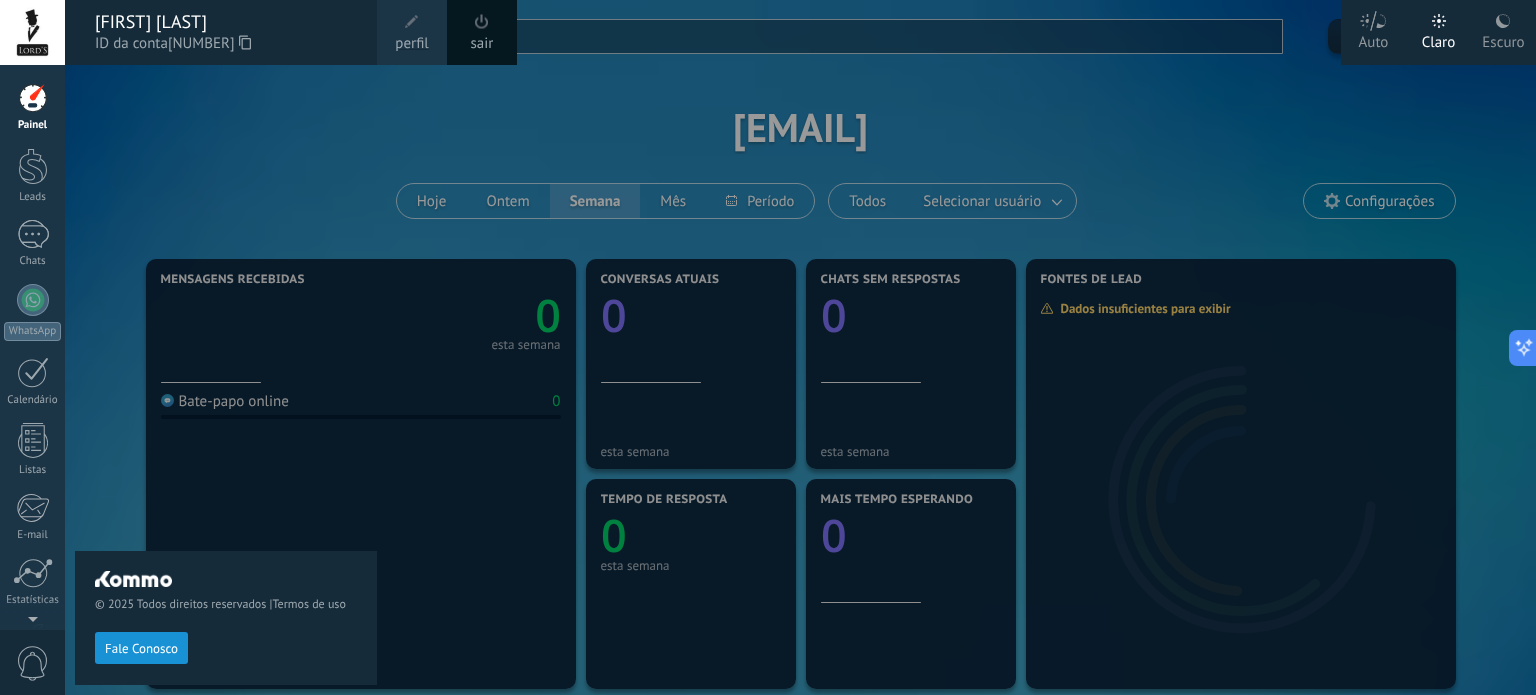 click on "perfil" at bounding box center [411, 44] 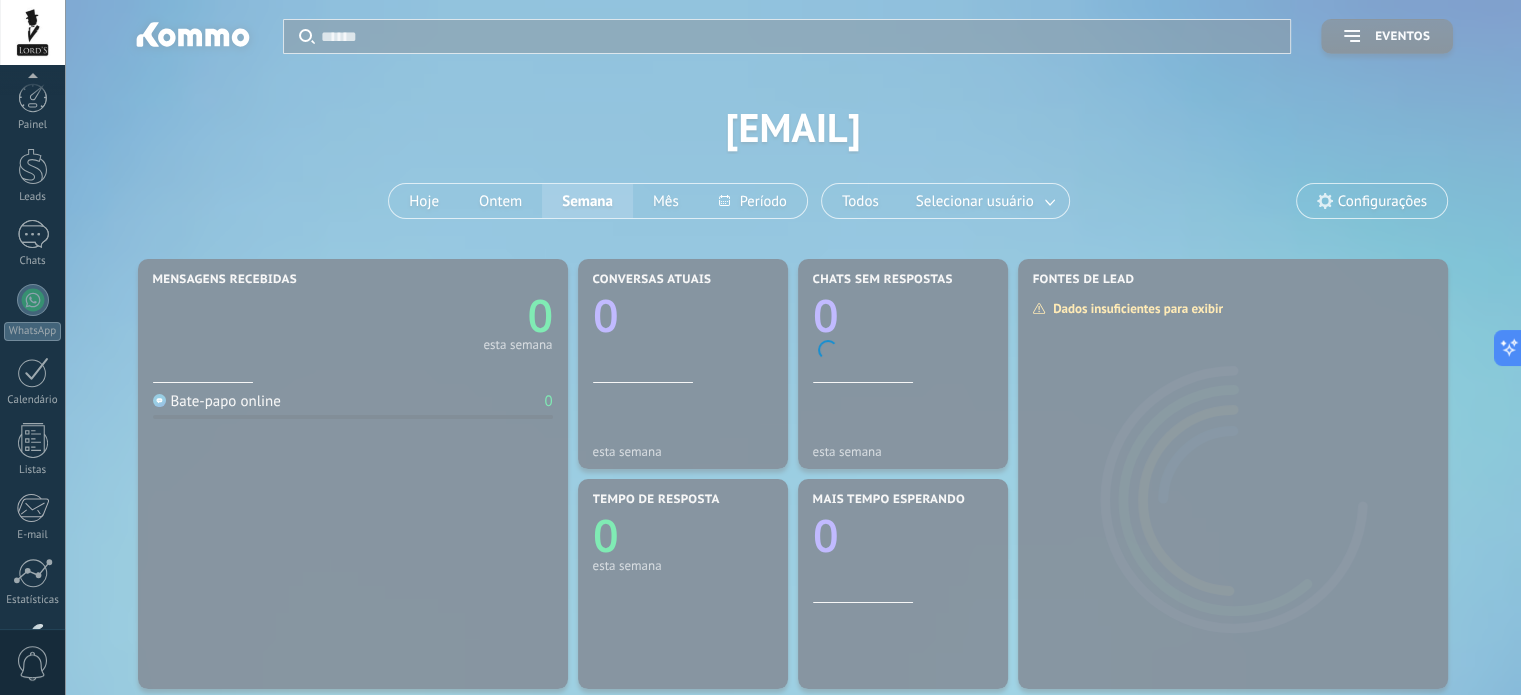scroll, scrollTop: 136, scrollLeft: 0, axis: vertical 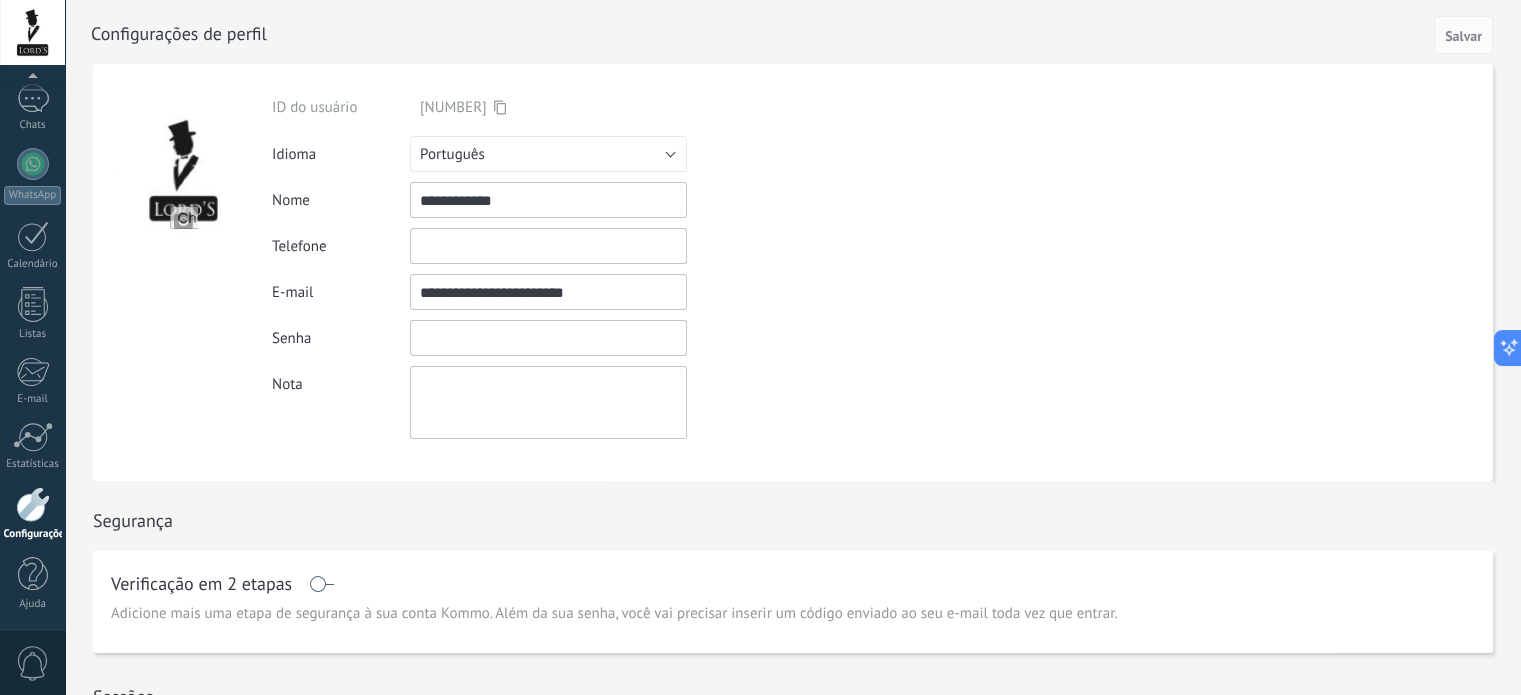 click at bounding box center (548, 338) 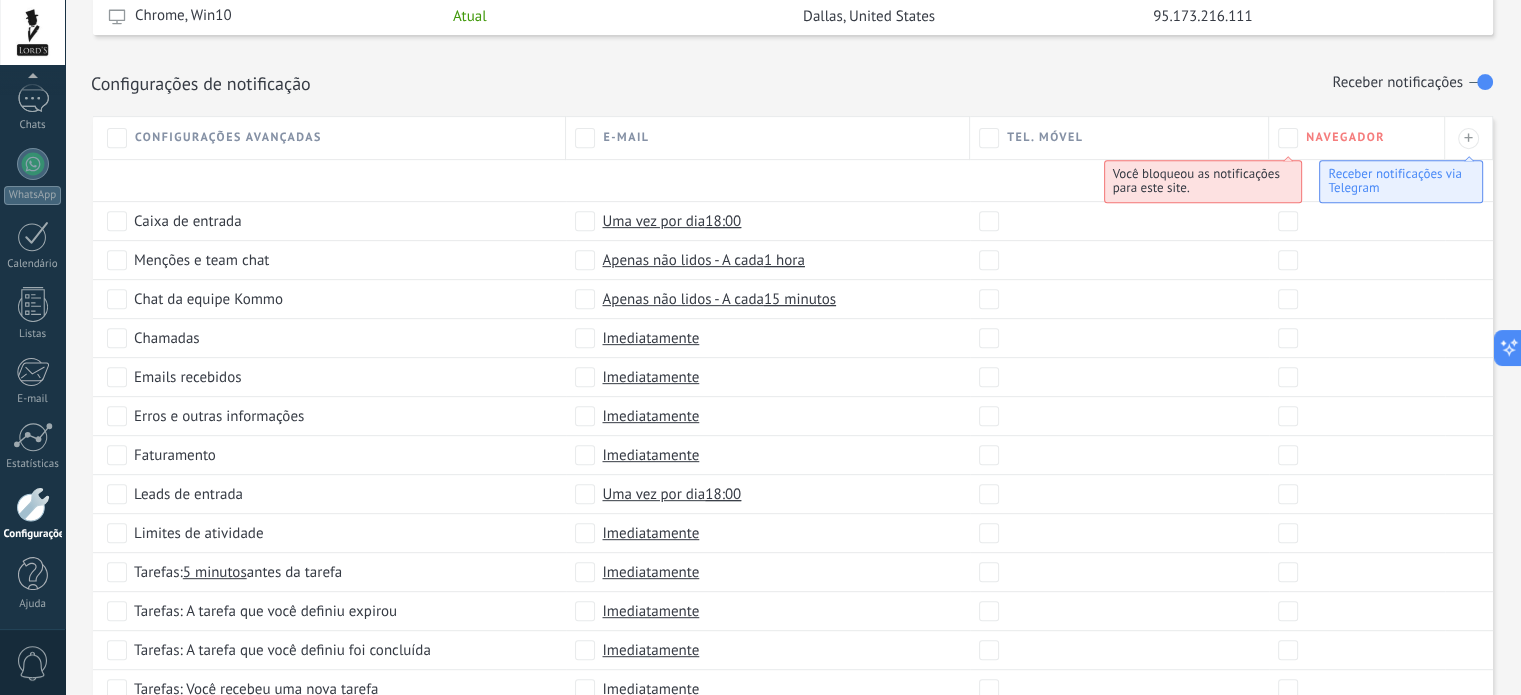scroll, scrollTop: 941, scrollLeft: 0, axis: vertical 